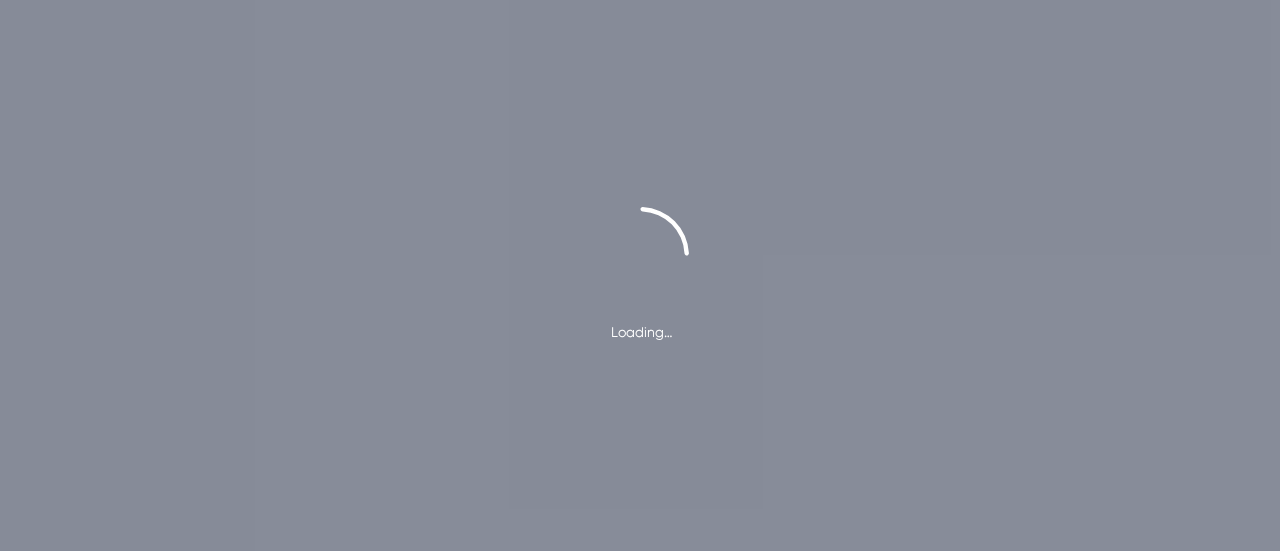 scroll, scrollTop: 0, scrollLeft: 0, axis: both 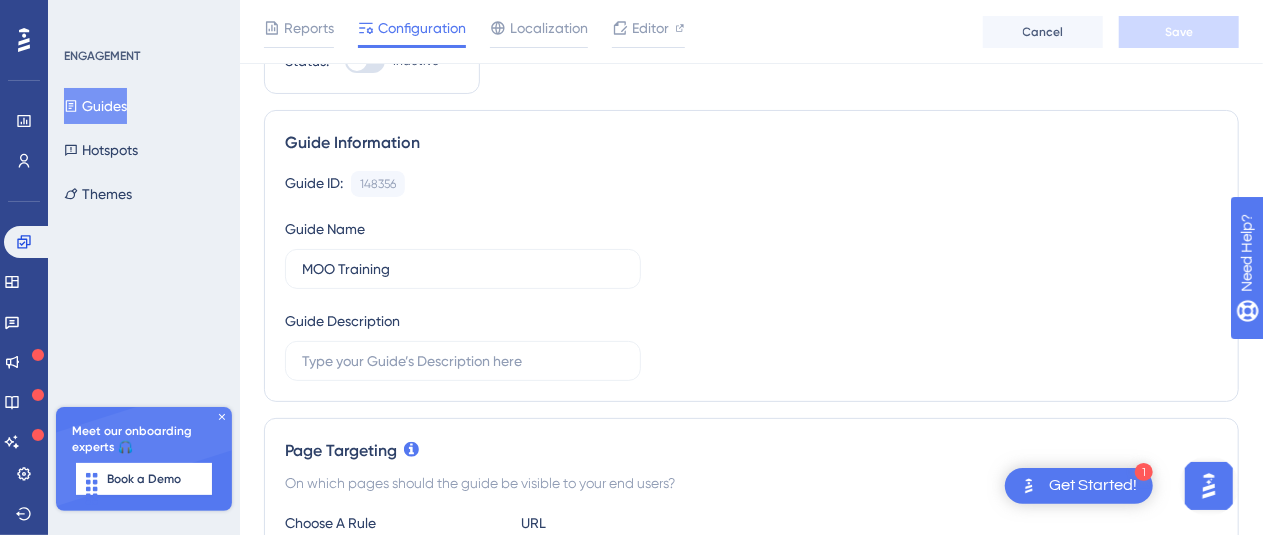 click on "Guide ID: 148356 Copy" at bounding box center (751, 184) 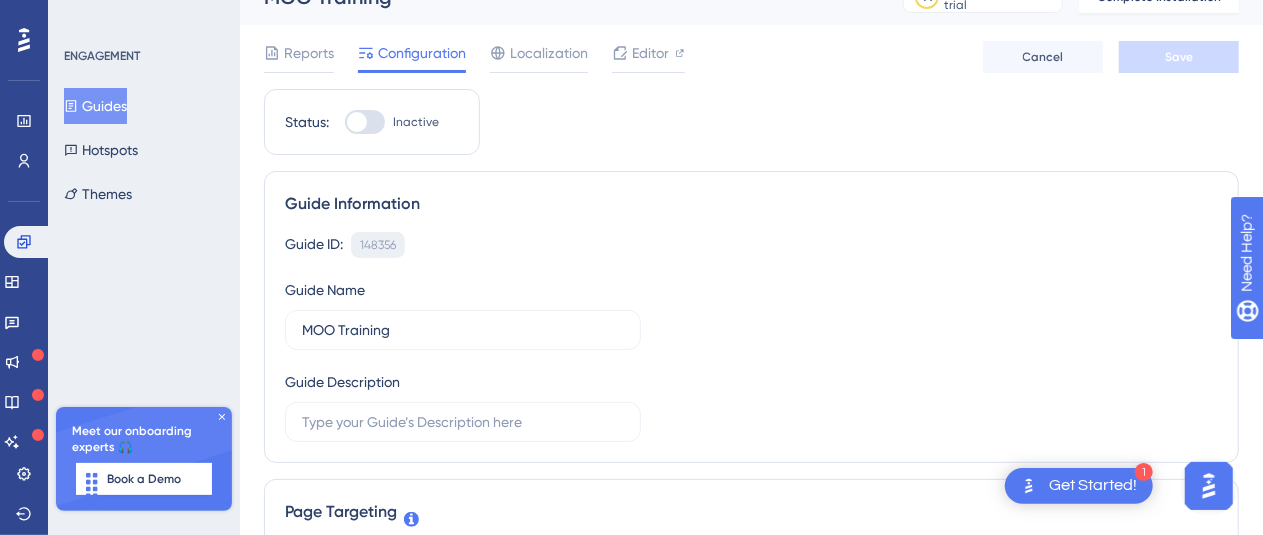 scroll, scrollTop: 0, scrollLeft: 0, axis: both 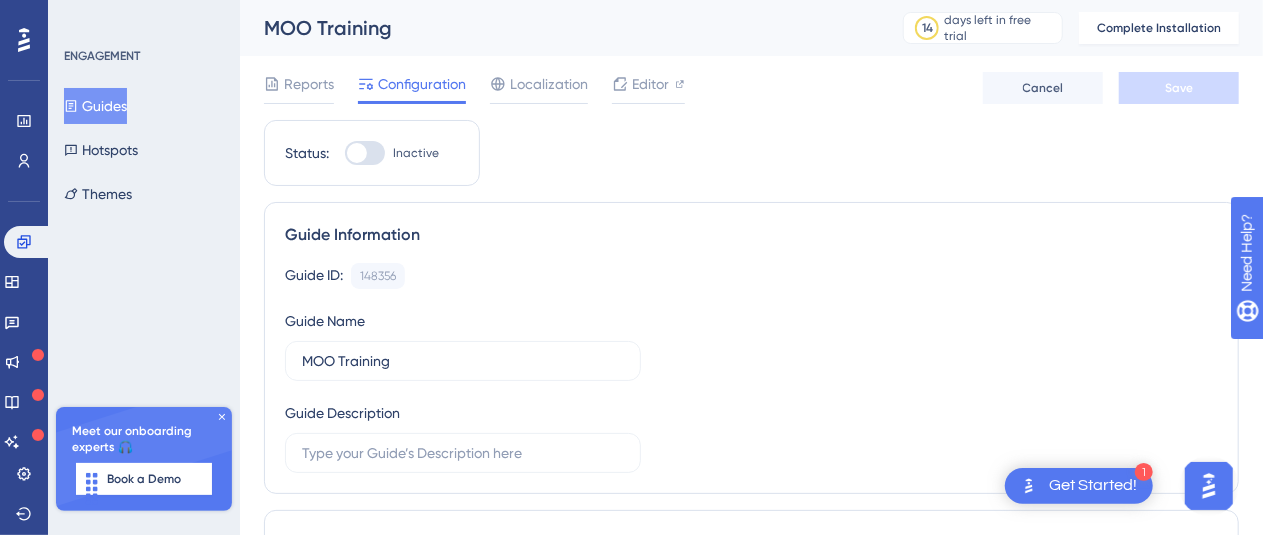 click at bounding box center (357, 153) 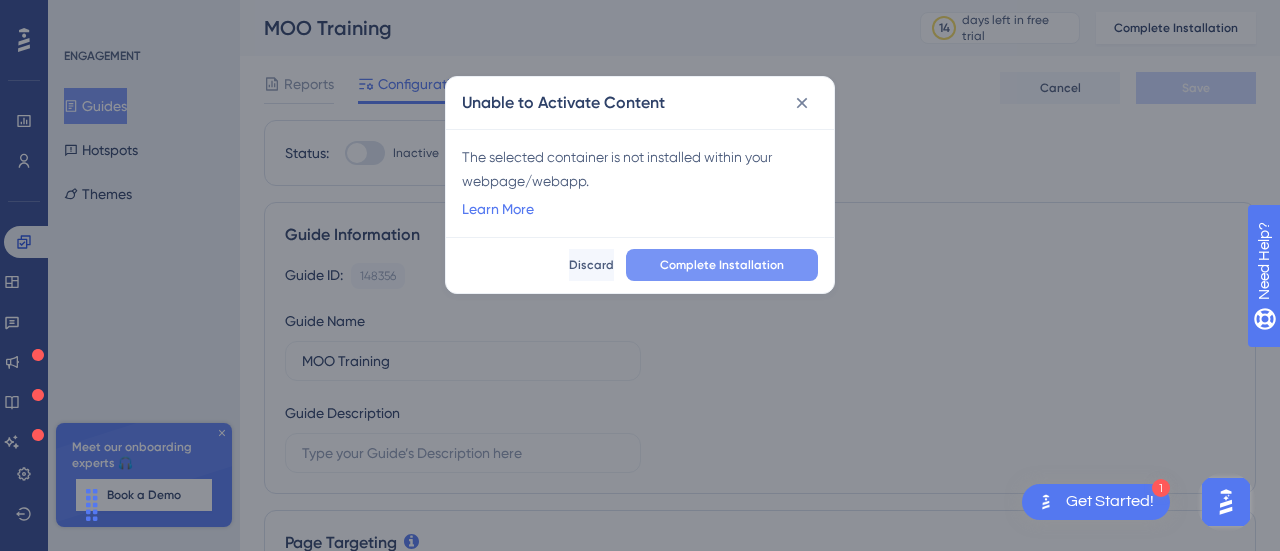 click on "Complete Installation" at bounding box center (722, 265) 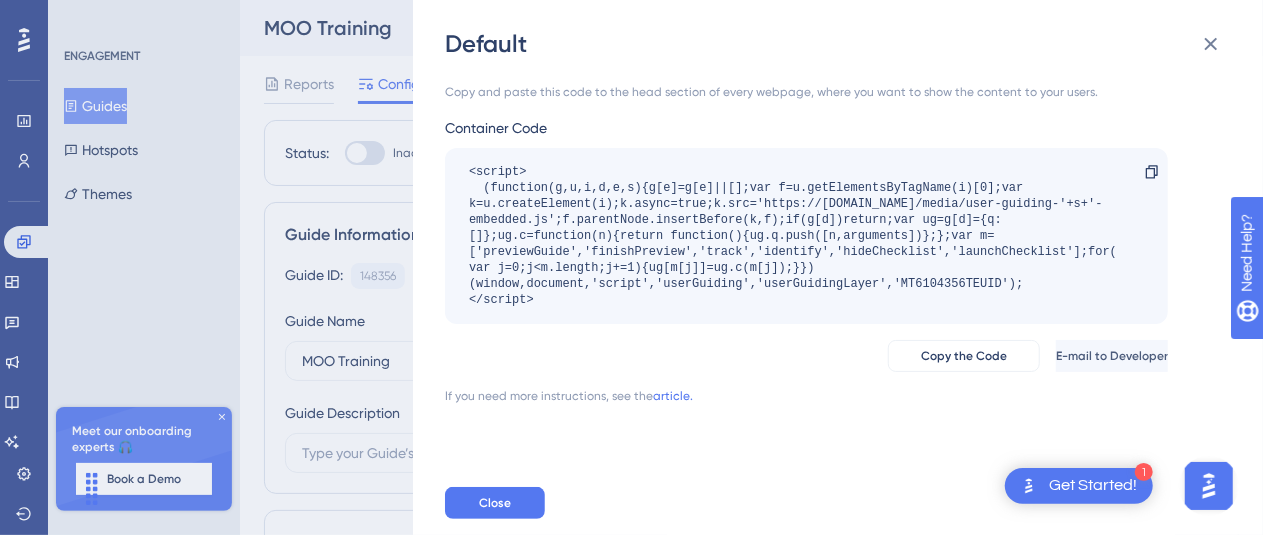 scroll, scrollTop: 0, scrollLeft: 0, axis: both 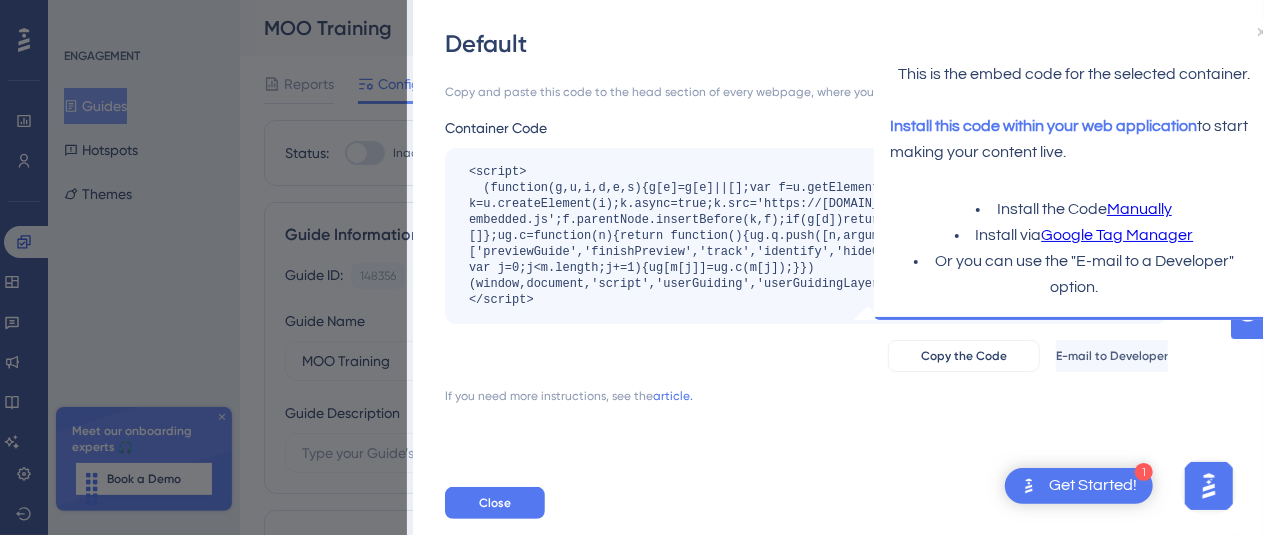 drag, startPoint x: 752, startPoint y: 434, endPoint x: 706, endPoint y: 433, distance: 46.010868 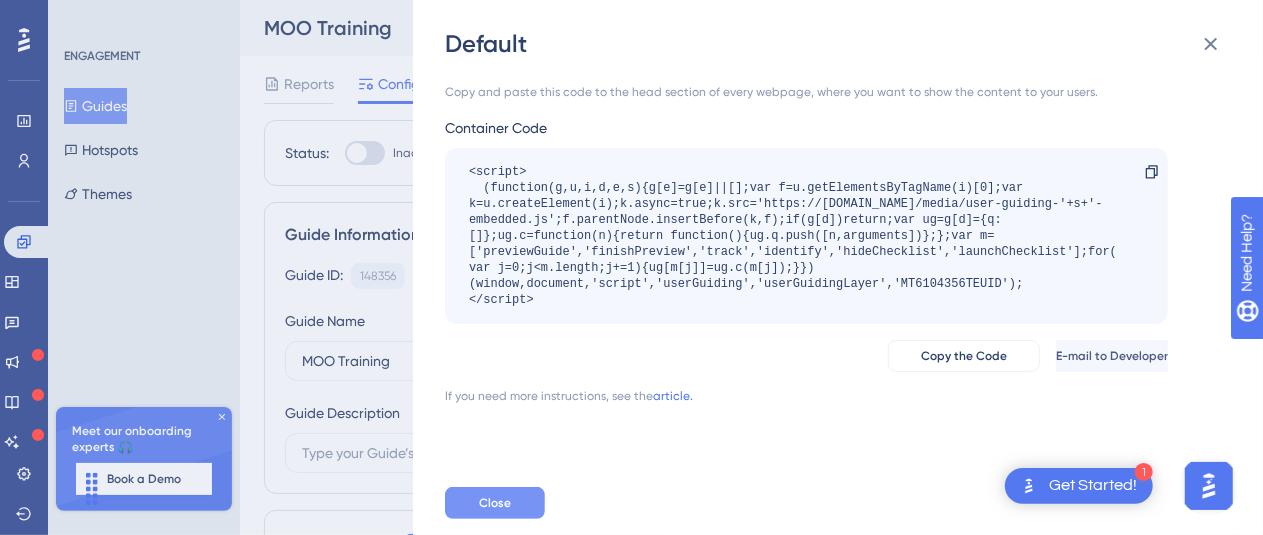 click on "Close" at bounding box center (495, 503) 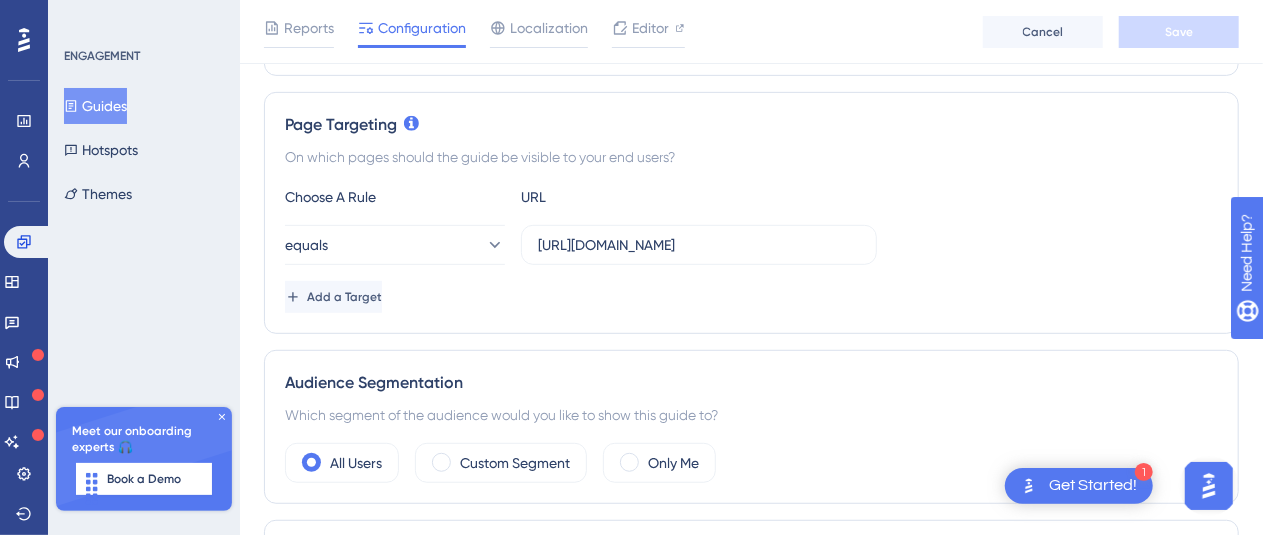 scroll, scrollTop: 400, scrollLeft: 0, axis: vertical 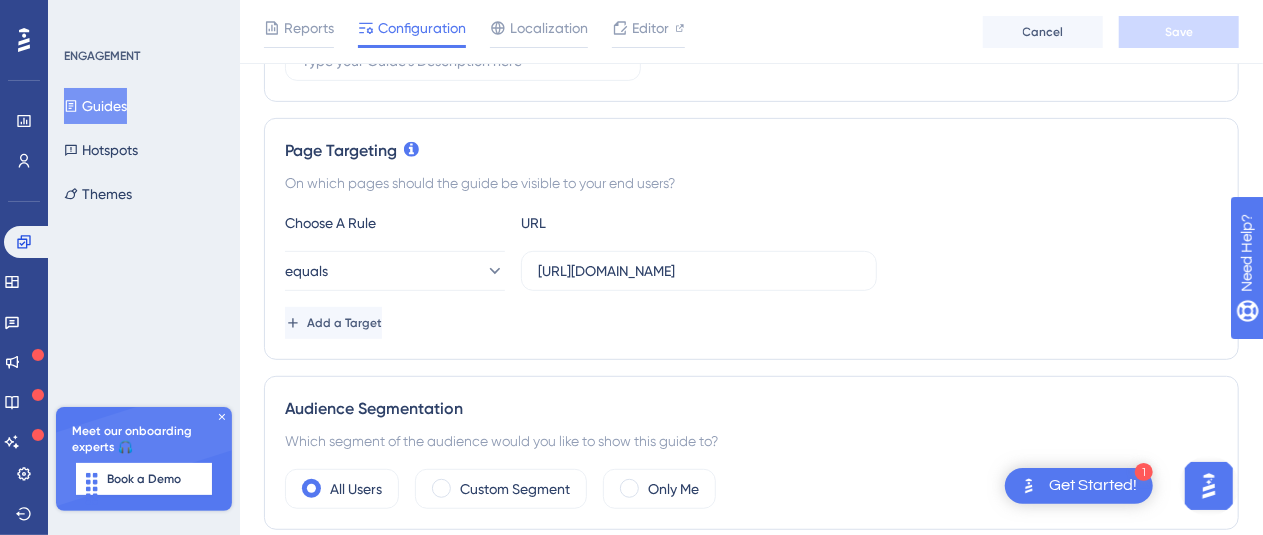 click 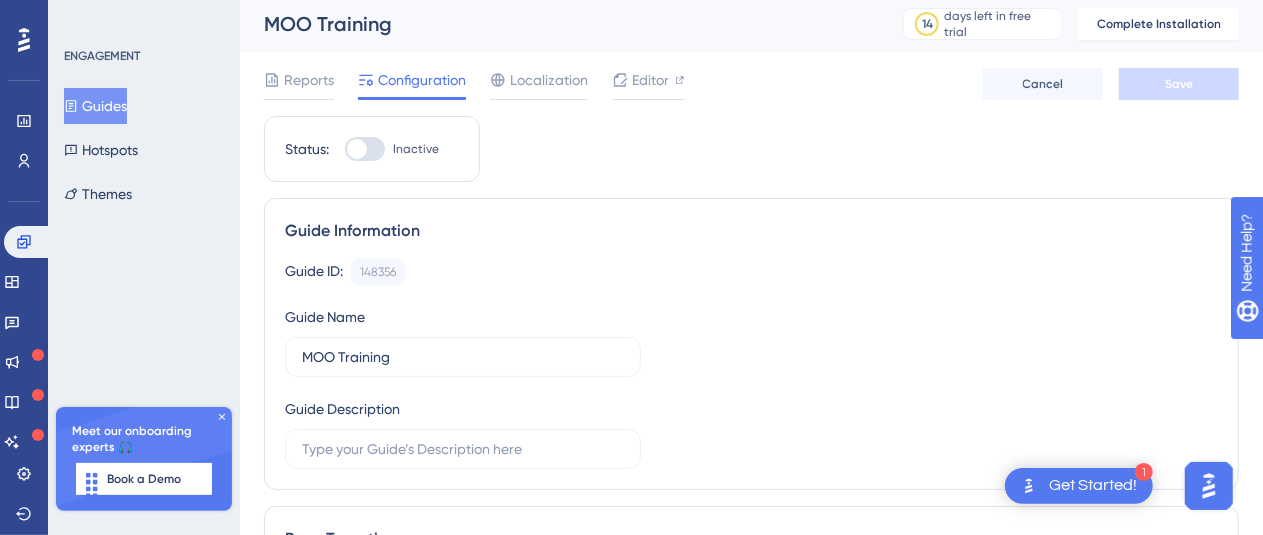 scroll, scrollTop: 0, scrollLeft: 0, axis: both 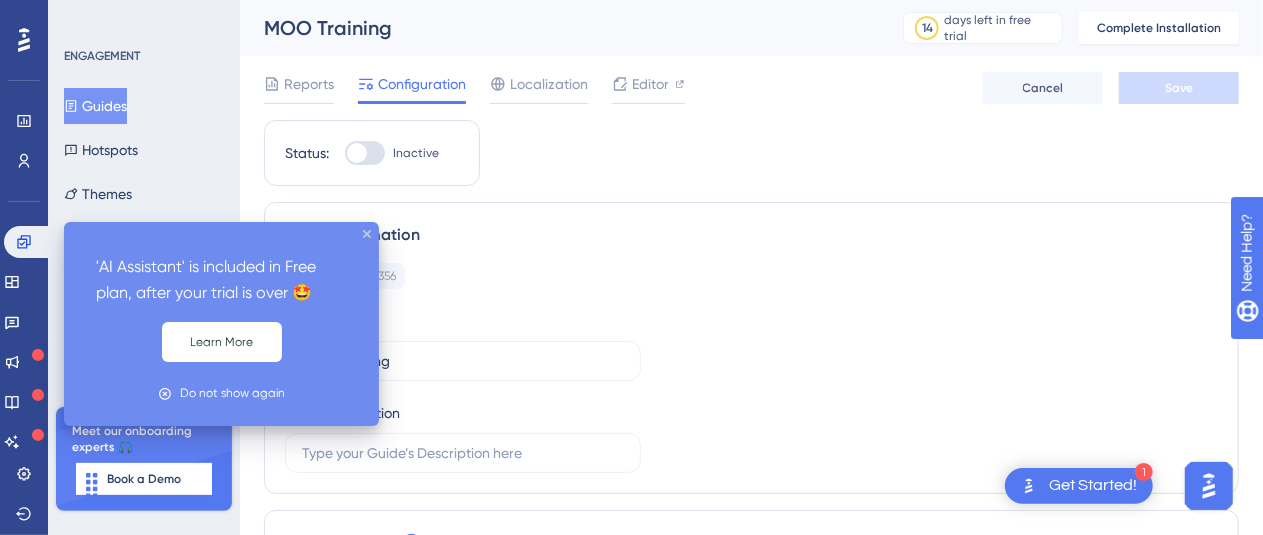 click on "Status: Inactive Guide Information Guide ID: 148356 Copy Guide Name MOO Training Guide Description Page Targeting
On which pages should the guide be visible to your end users?
Choose A Rule URL equals https://app-na2.hubspot.com/contacts/48907823/objects/0-1/views/all/list Add a Target Audience Segmentation Which segment of the audience would you like to show this guide to? All Users Custom Segment Only Me Trigger You can trigger your guide automatically when the target URL is visited,
and/or use the custom triggers. Auto-Trigger Set the Appear Frequency Only Once Set the Display Priority This option will set the display priority between
auto-triggered materials in cases of conflicts between multiple materials Medium Custom Triggers Scheduling You can schedule a time period for your guide to appear.
Scheduling will not work if the status is not active. Schedule a time period Redirection Learn more. Assign a Redirection URL Redirection URL Redirect to Exact URL Advanced Settings Theme" at bounding box center (751, 1089) 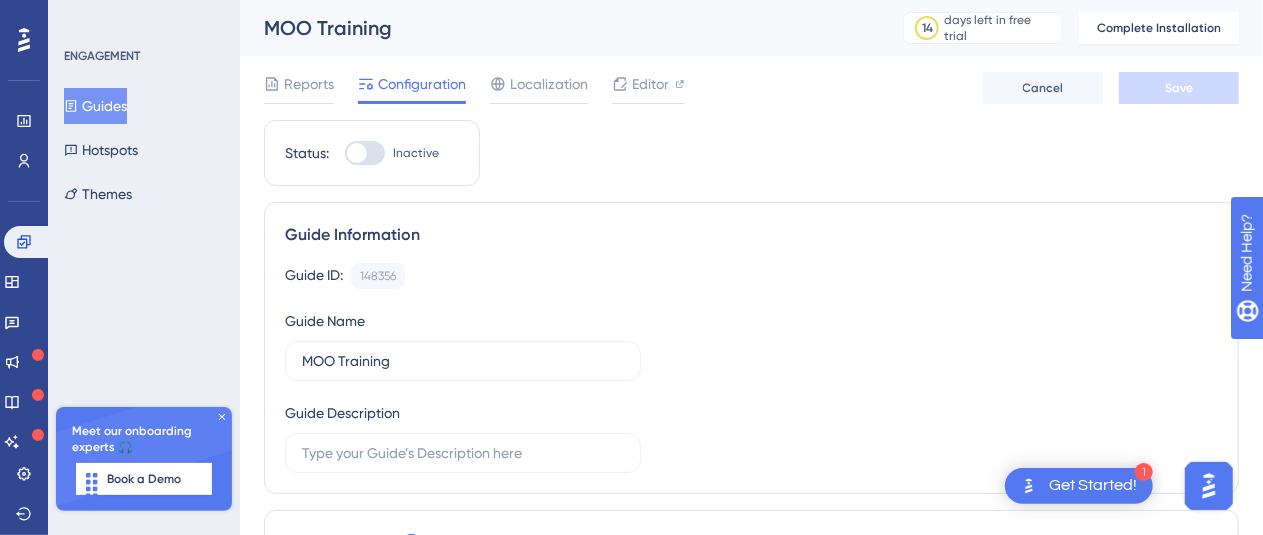 click at bounding box center [357, 153] 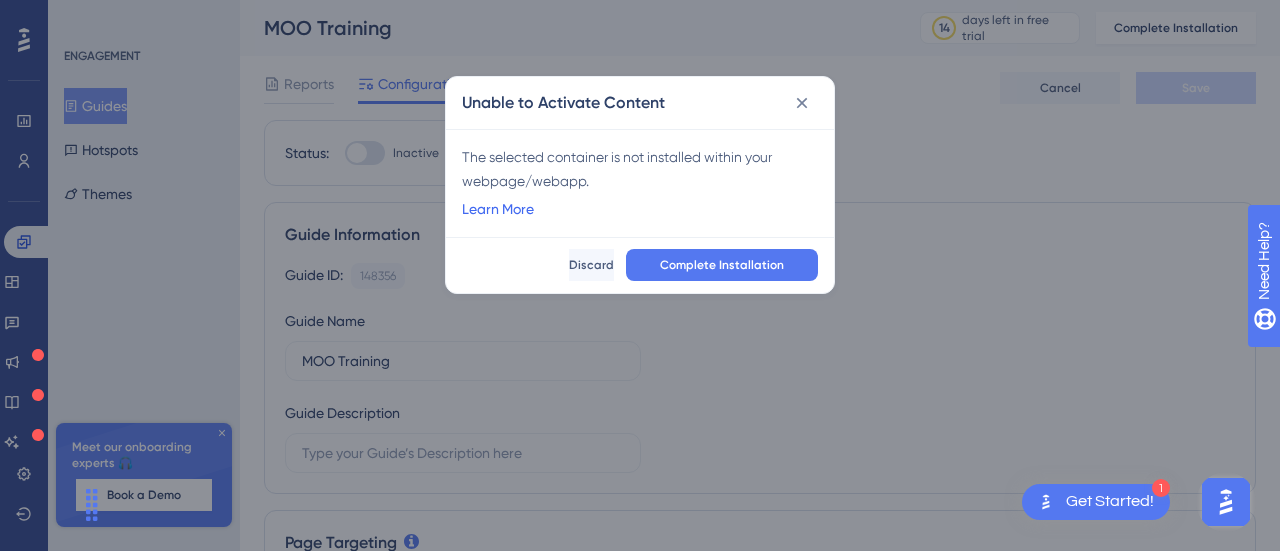 click on "Learn More" at bounding box center [498, 209] 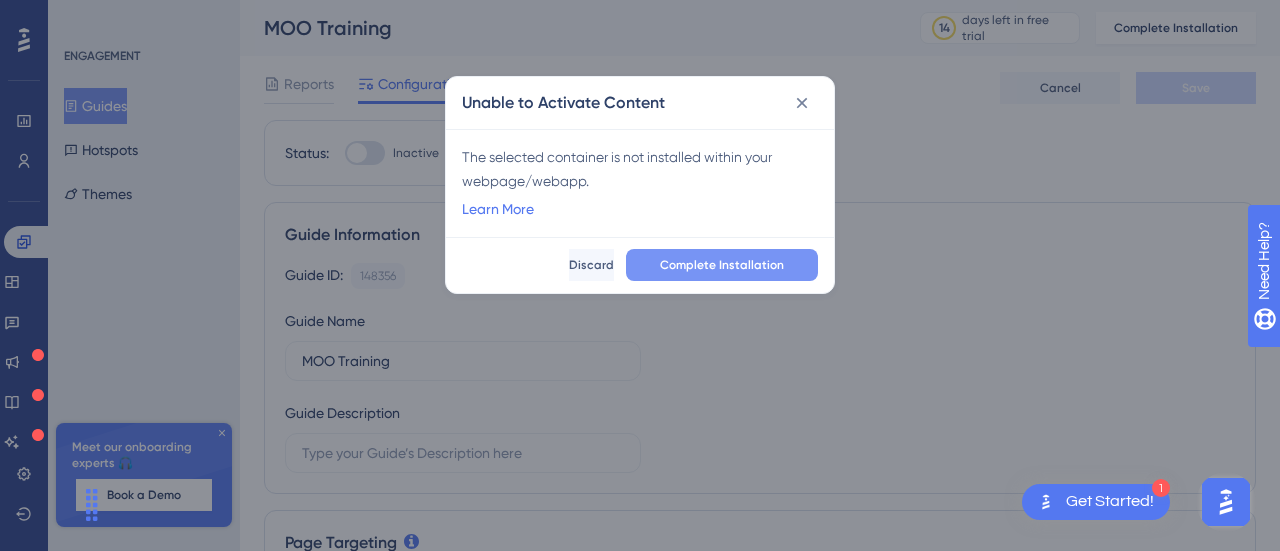 click on "Complete Installation" at bounding box center (722, 265) 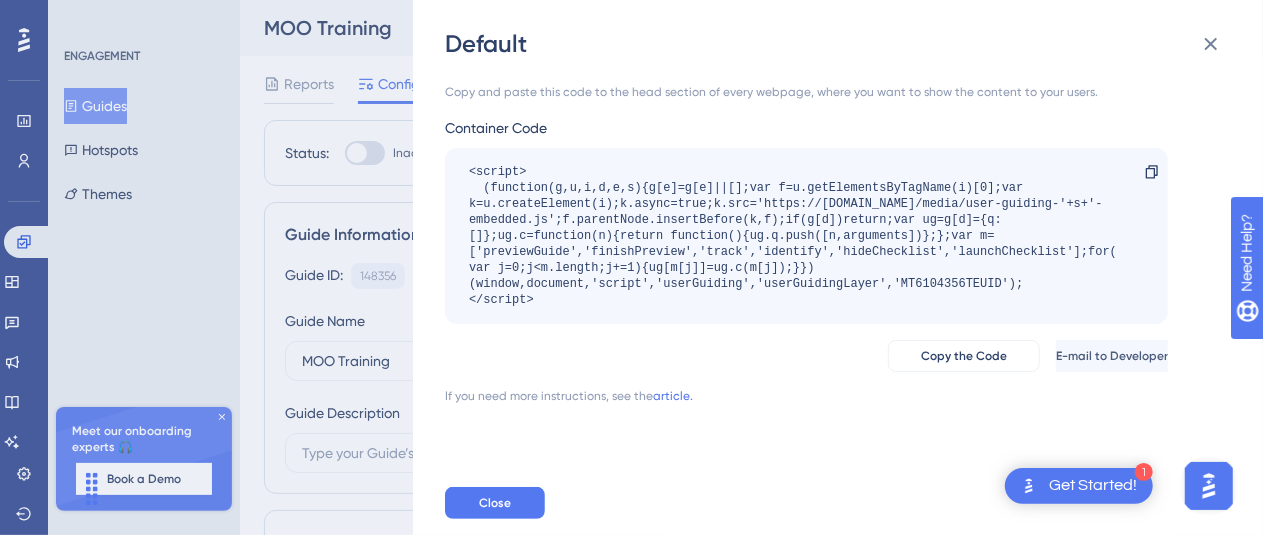 scroll, scrollTop: 0, scrollLeft: 0, axis: both 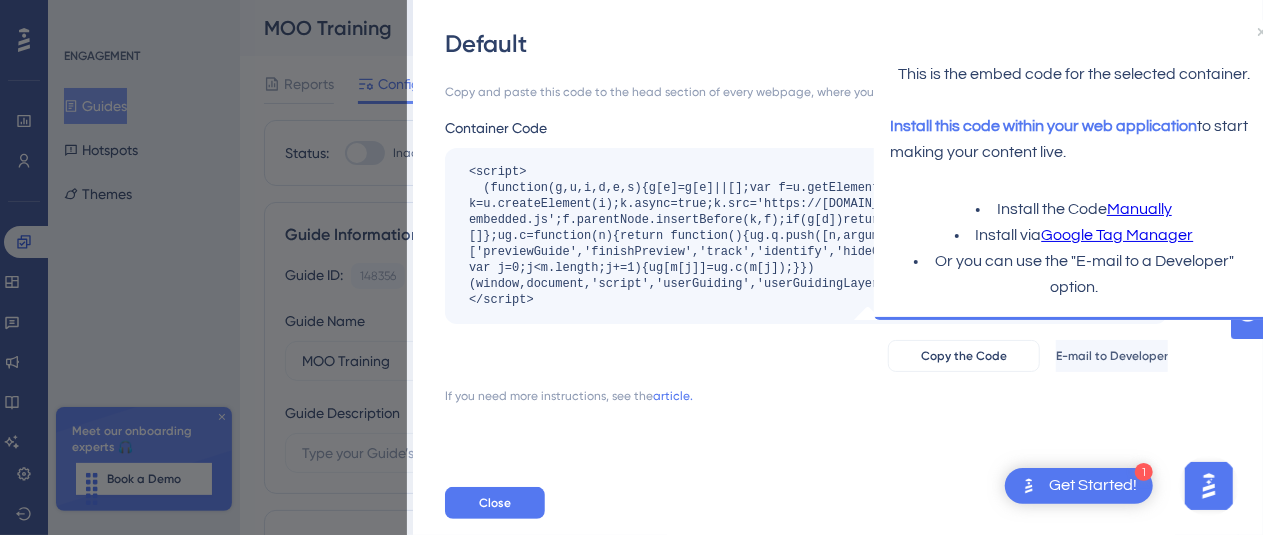 click on "Manually" at bounding box center (1138, 210) 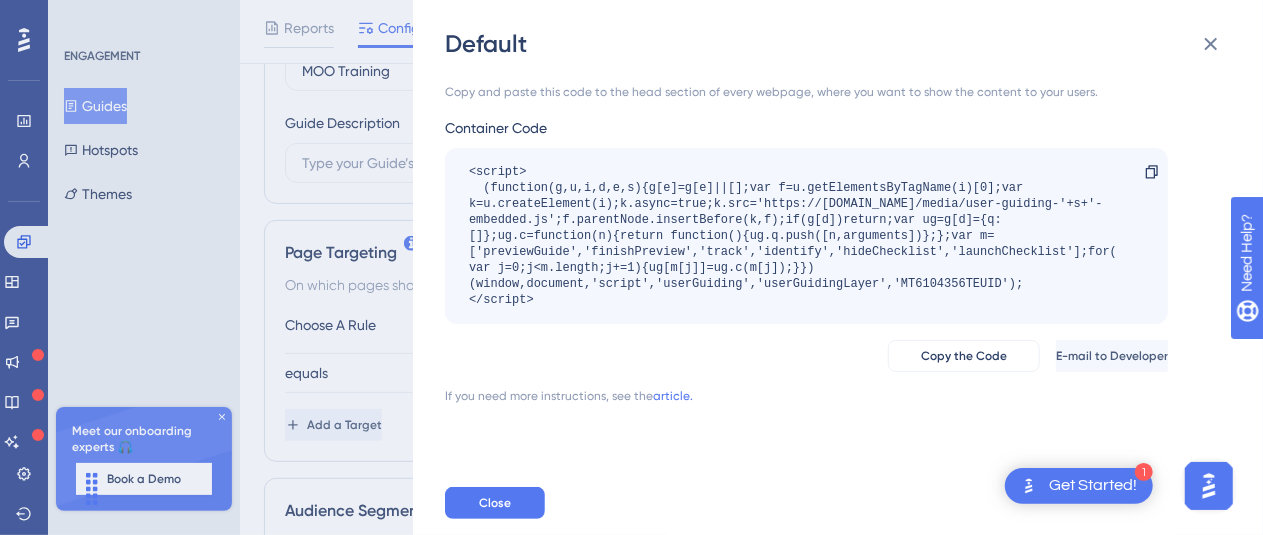 scroll, scrollTop: 300, scrollLeft: 0, axis: vertical 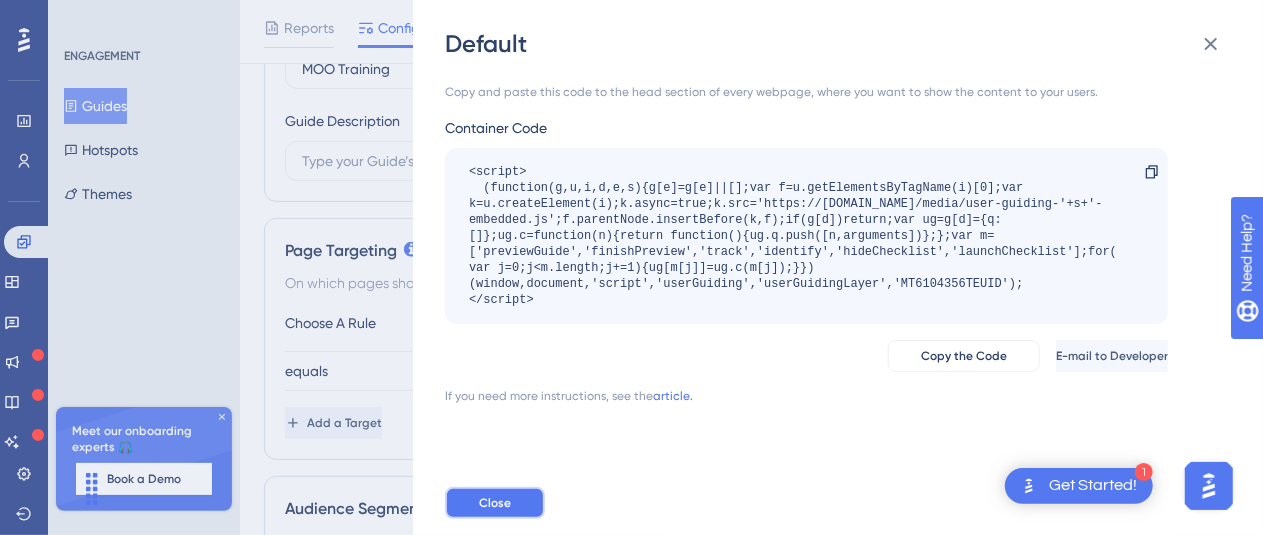 click on "Close" at bounding box center (495, 503) 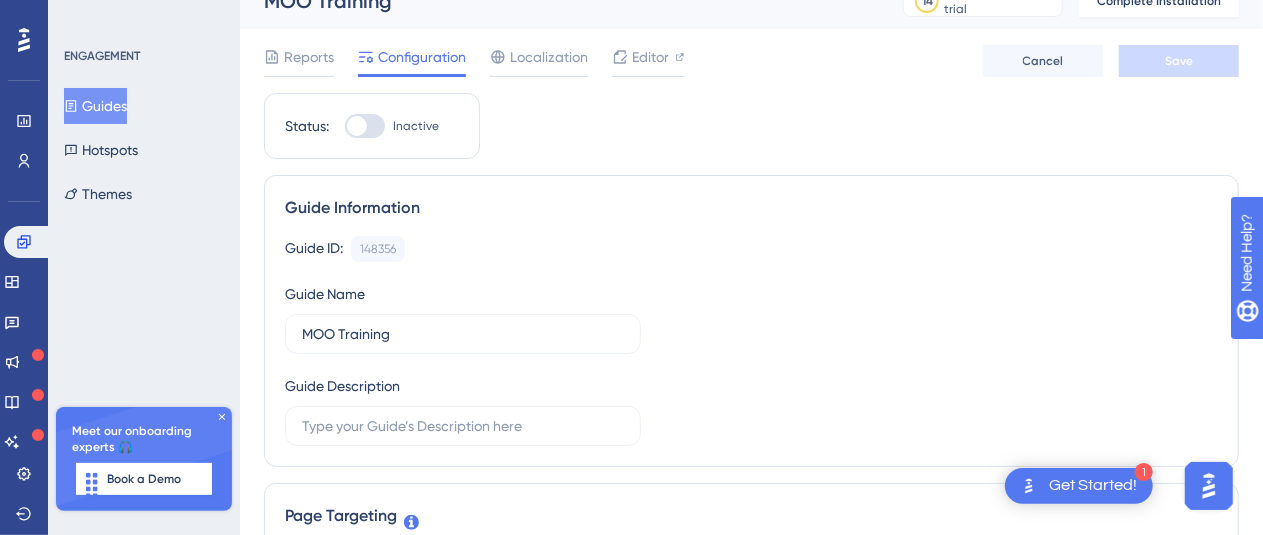 scroll, scrollTop: 0, scrollLeft: 0, axis: both 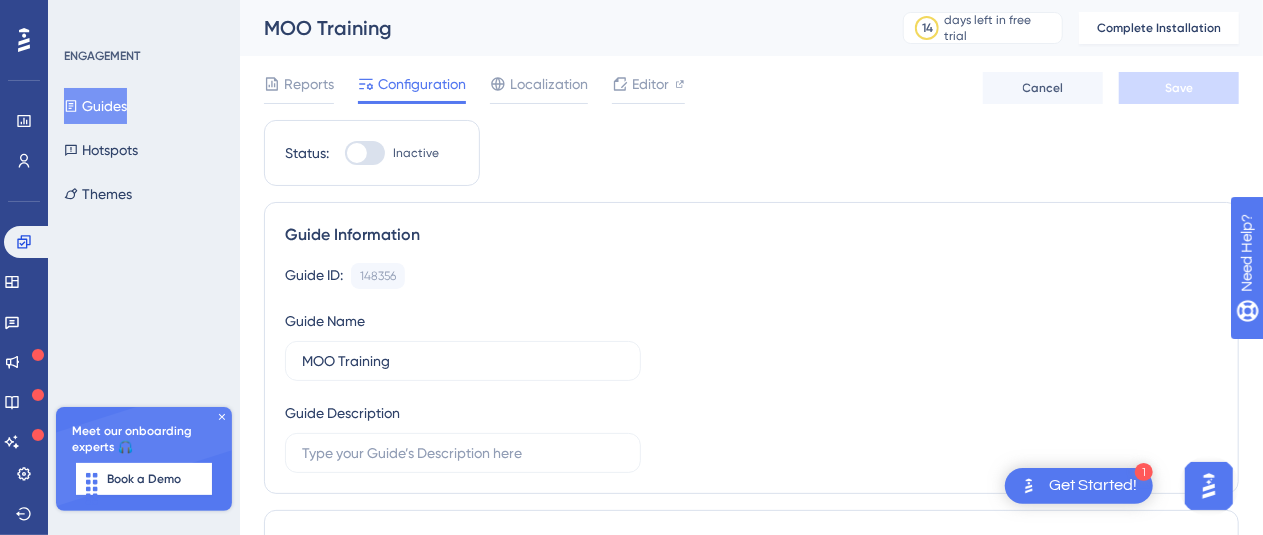 click at bounding box center (365, 153) 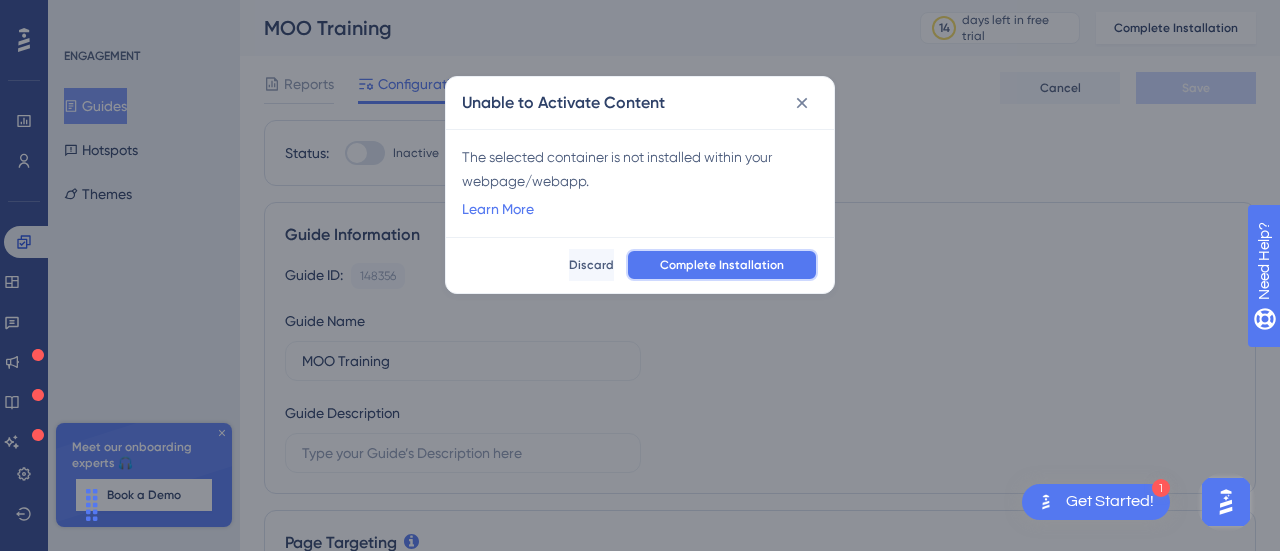 click on "Complete Installation" at bounding box center (722, 265) 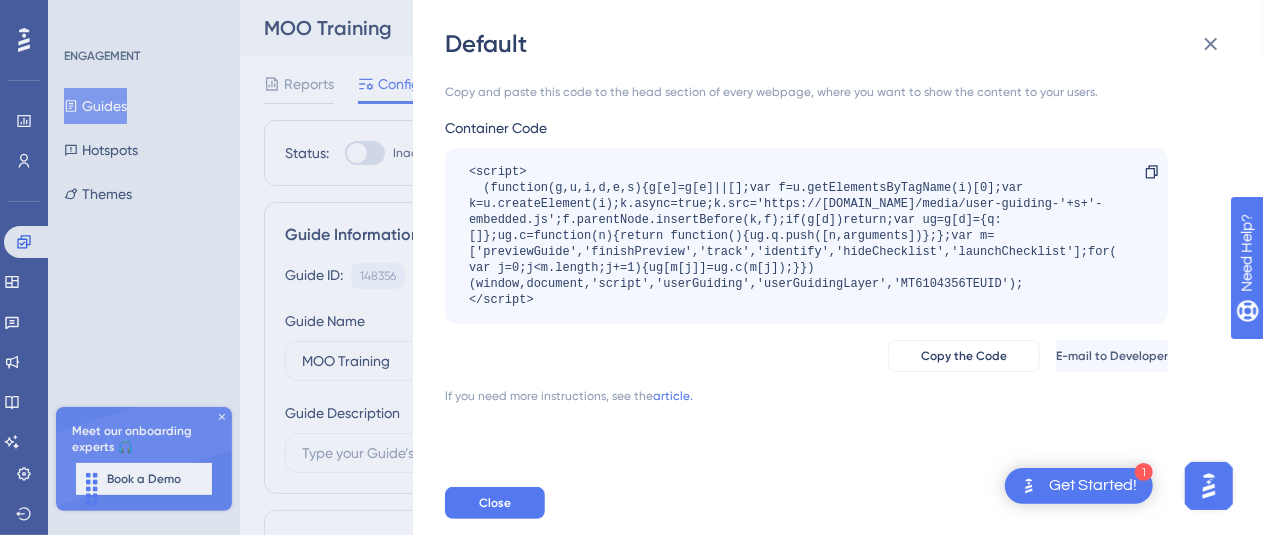 scroll, scrollTop: 0, scrollLeft: 0, axis: both 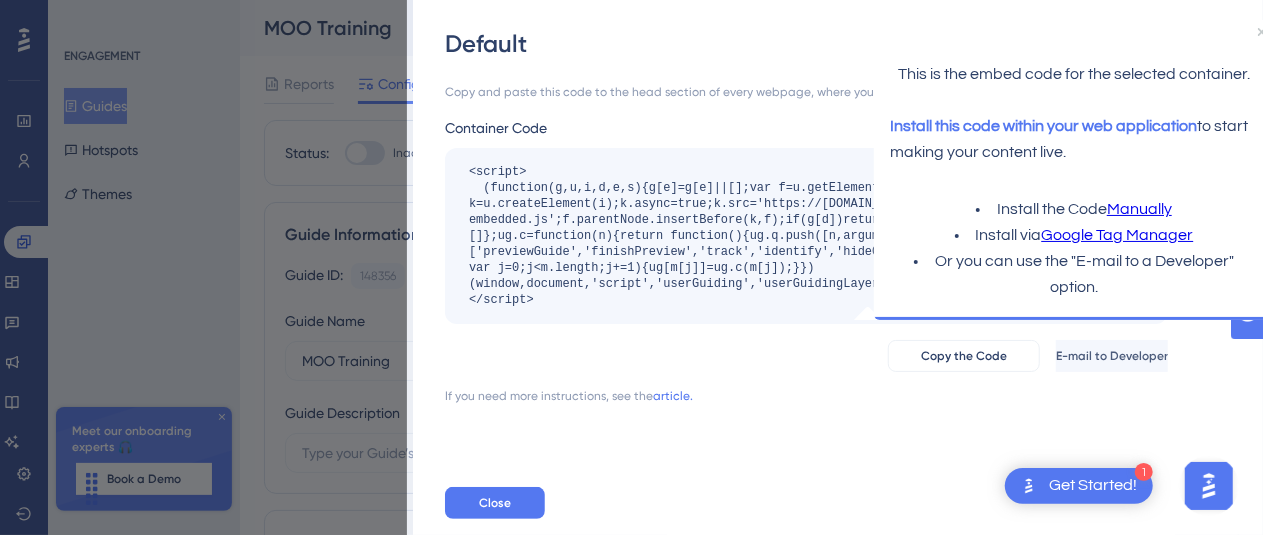 click on "Google Tag Manager" at bounding box center (1117, 236) 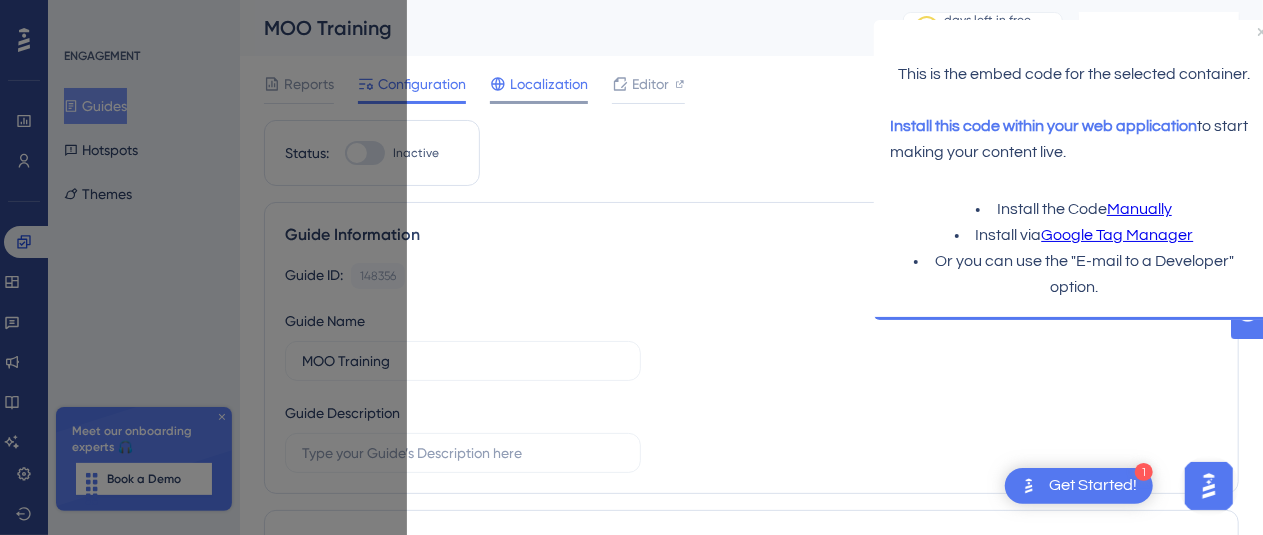 click on "Localization" at bounding box center [549, 84] 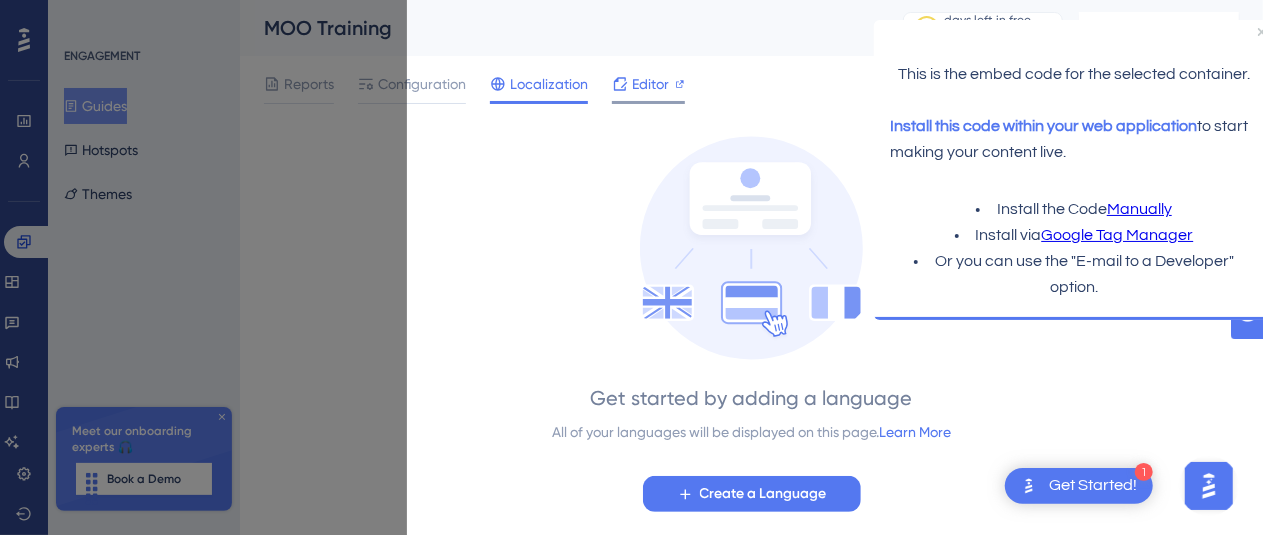 click on "Editor" at bounding box center [650, 84] 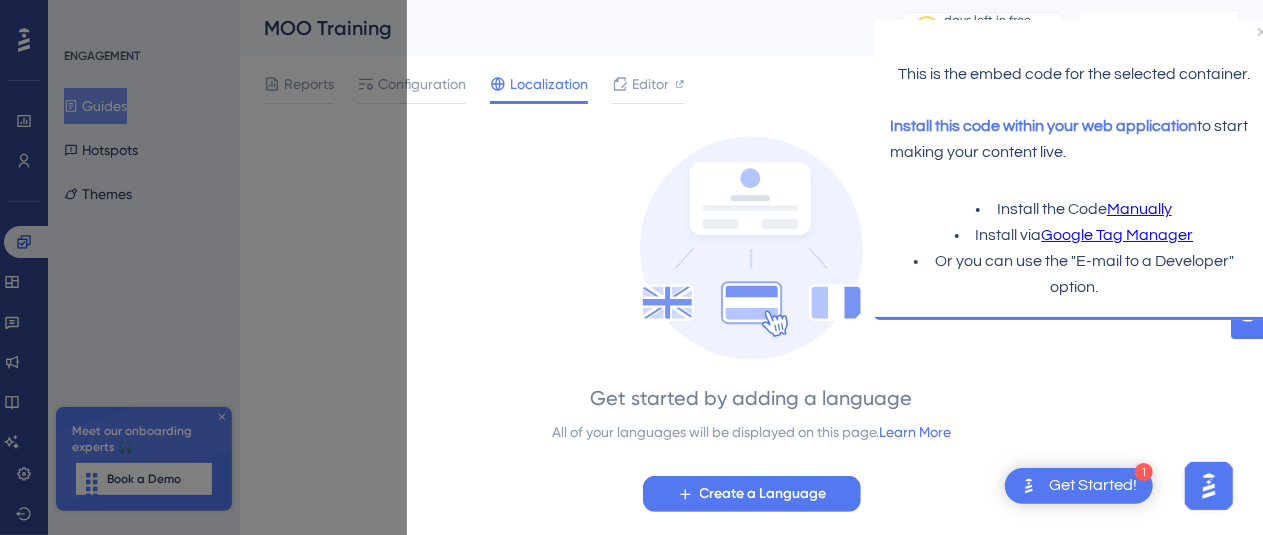 drag, startPoint x: 483, startPoint y: 191, endPoint x: 451, endPoint y: 198, distance: 32.75668 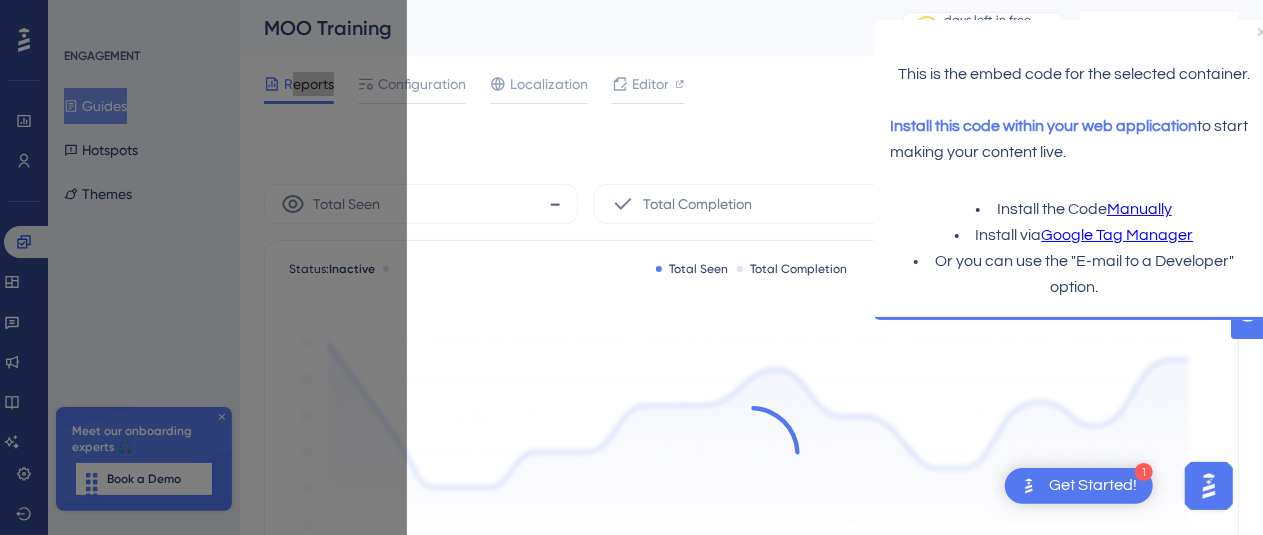 click at bounding box center [1208, 485] 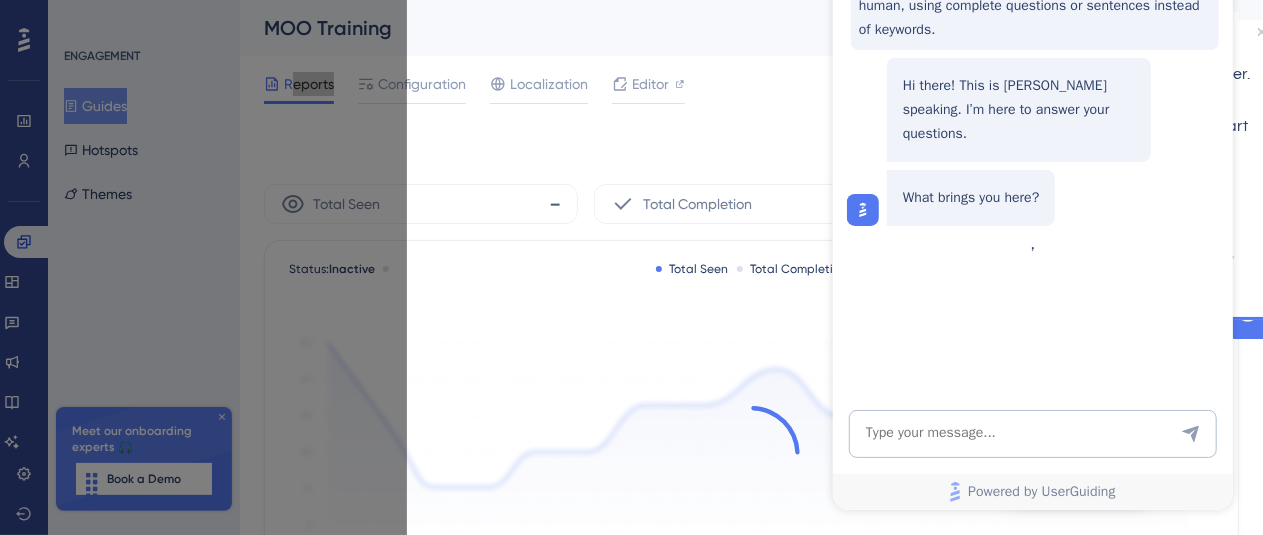 scroll, scrollTop: 0, scrollLeft: 0, axis: both 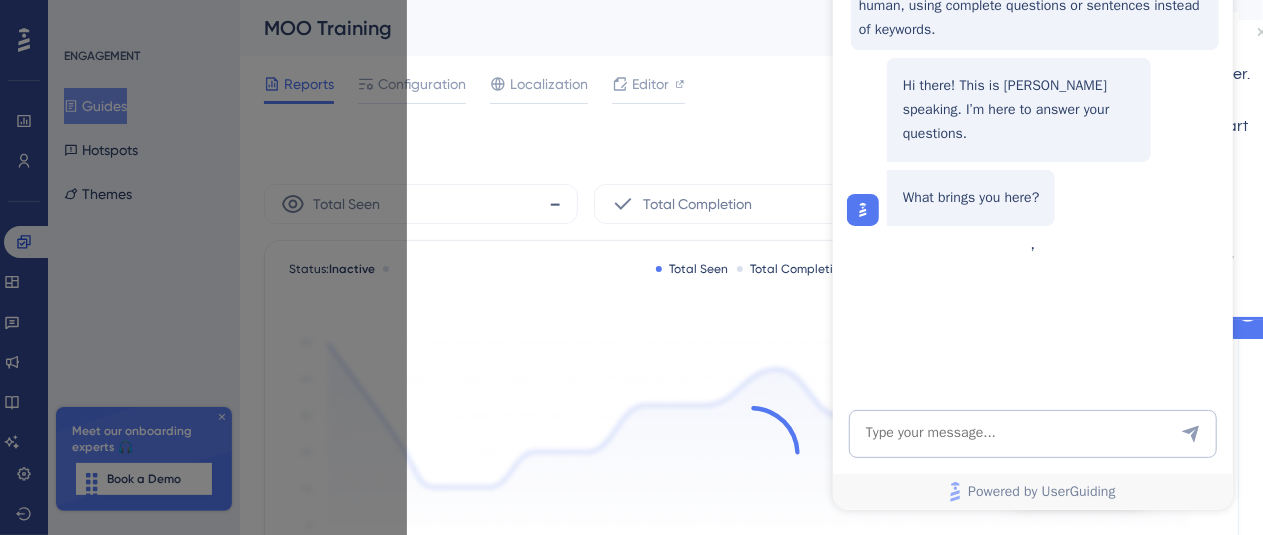 click on "ENGAGEMENT Guides Hotspots Themes Meet our onboarding experts 🎧 Book a Demo Upgrade Plan" at bounding box center [144, 267] 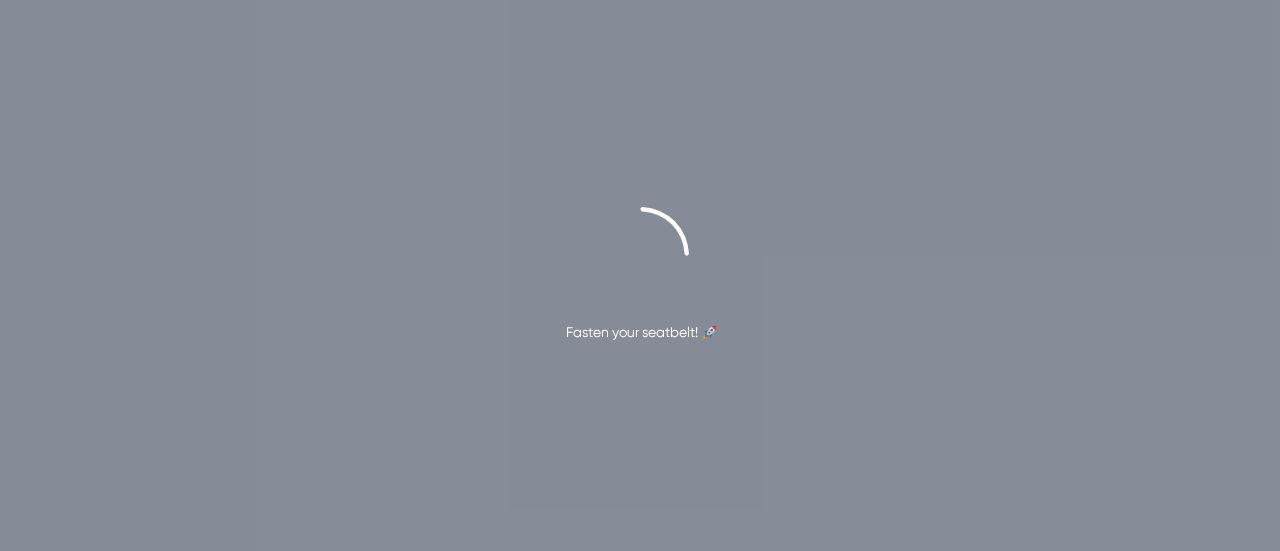 scroll, scrollTop: 0, scrollLeft: 0, axis: both 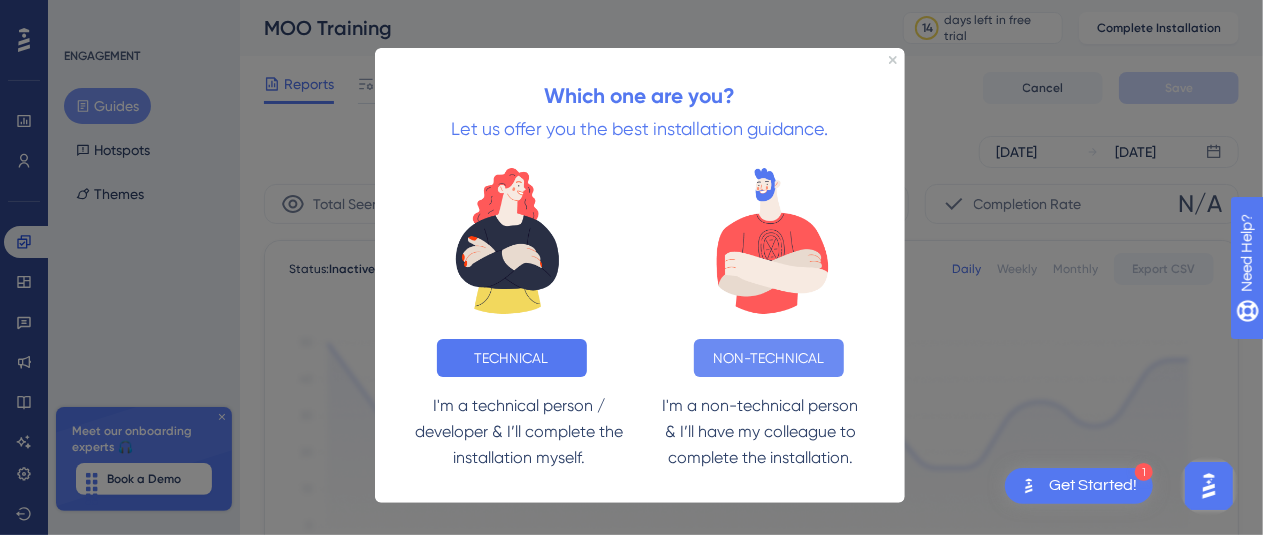 click on "NON-TECHNICAL" at bounding box center [768, 357] 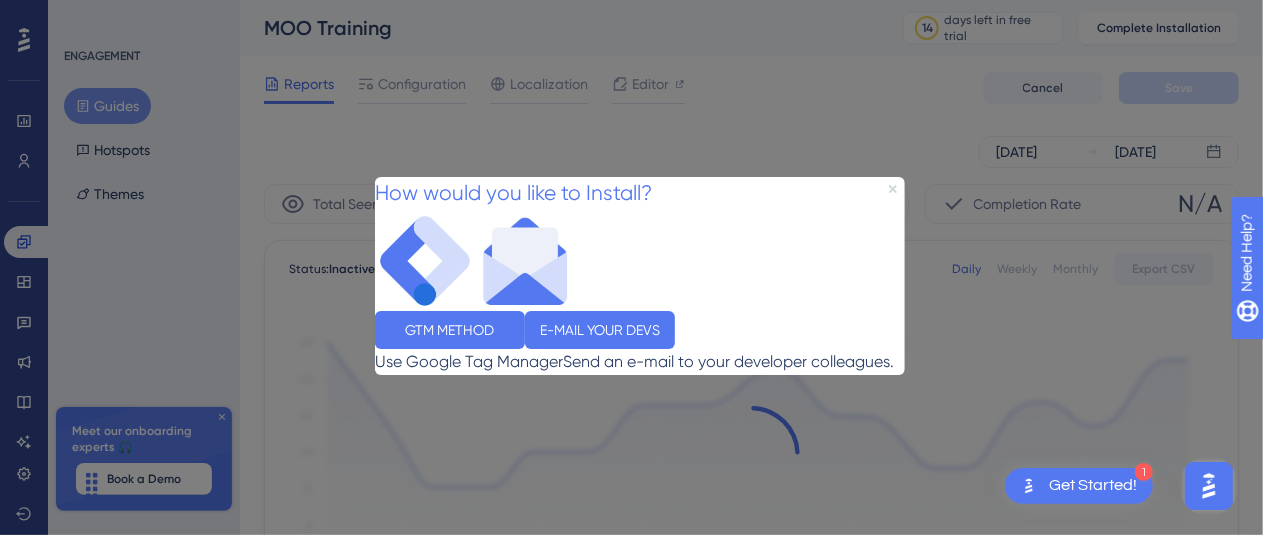 click 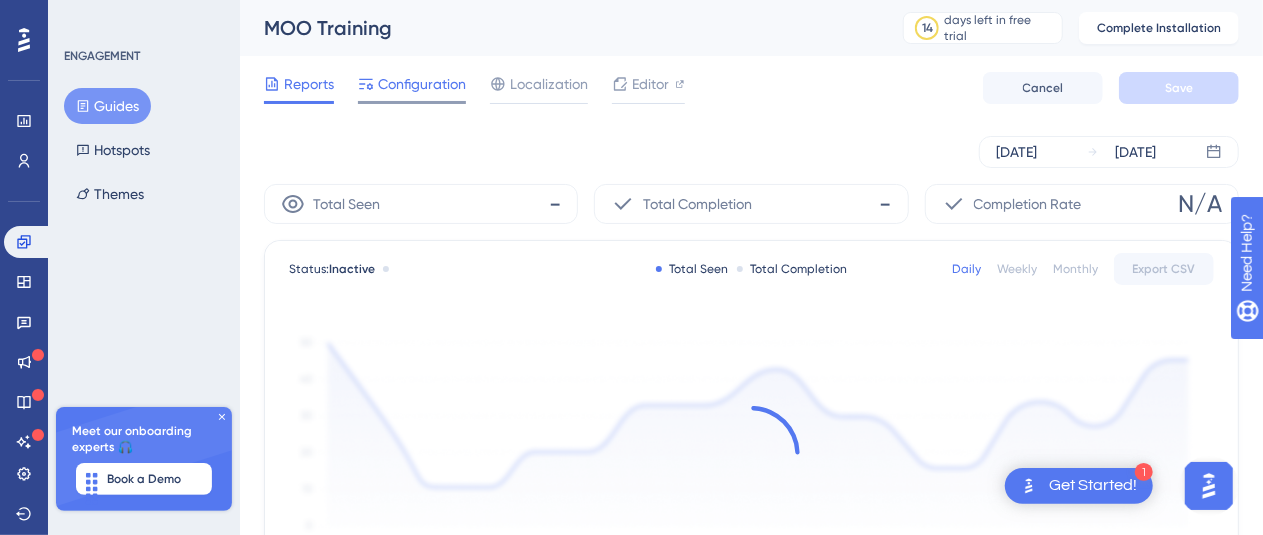 click on "Configuration" at bounding box center (422, 84) 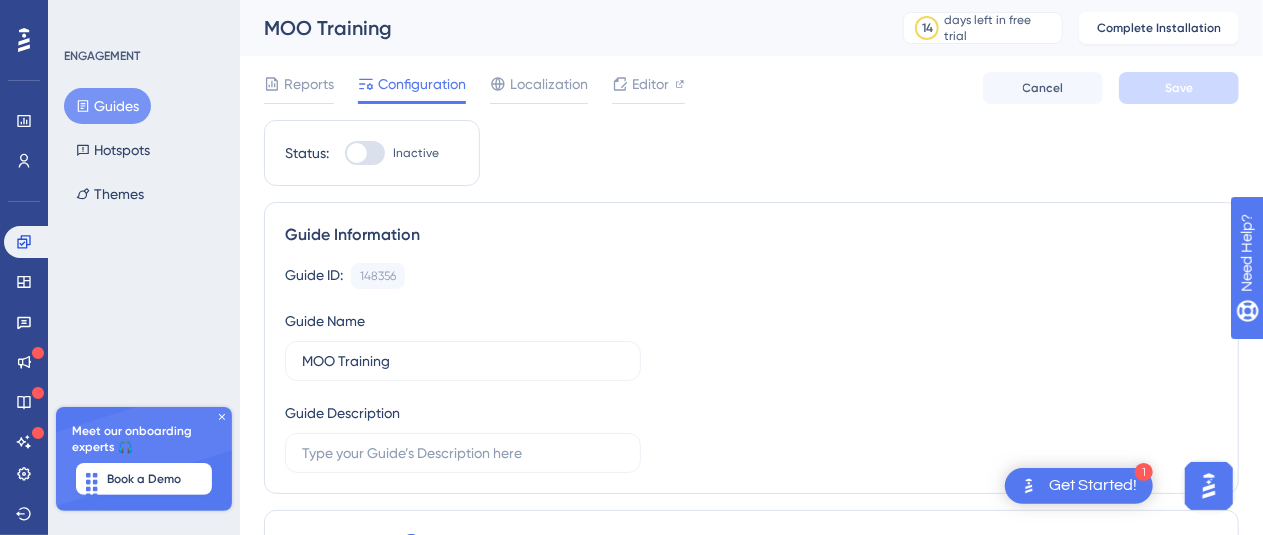 click on "Status: Inactive" at bounding box center [372, 153] 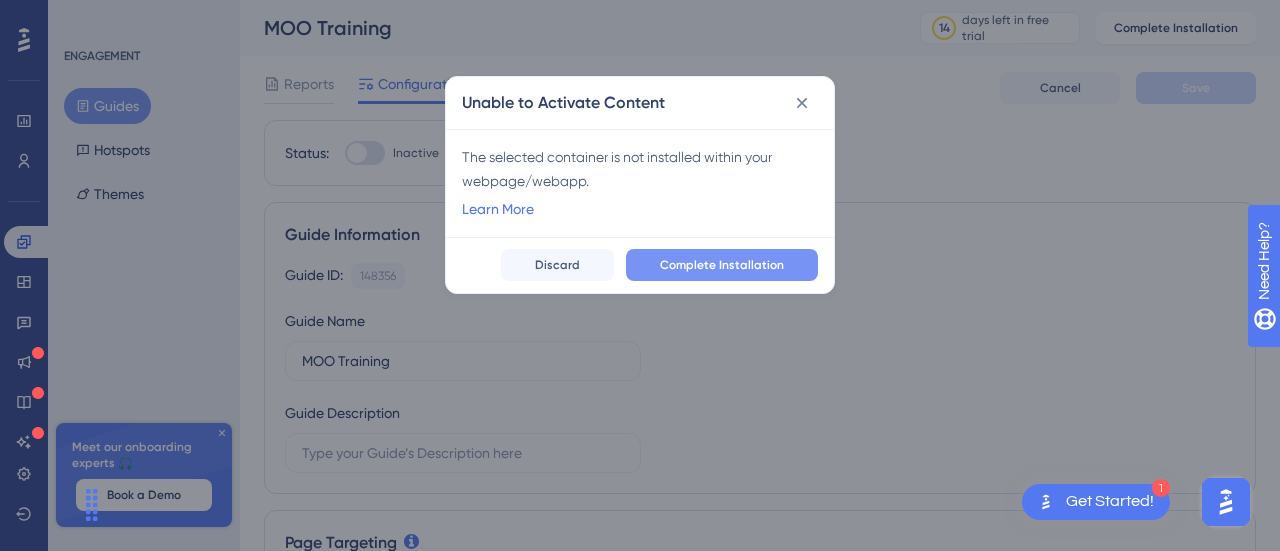 click on "Complete Installation" at bounding box center (722, 265) 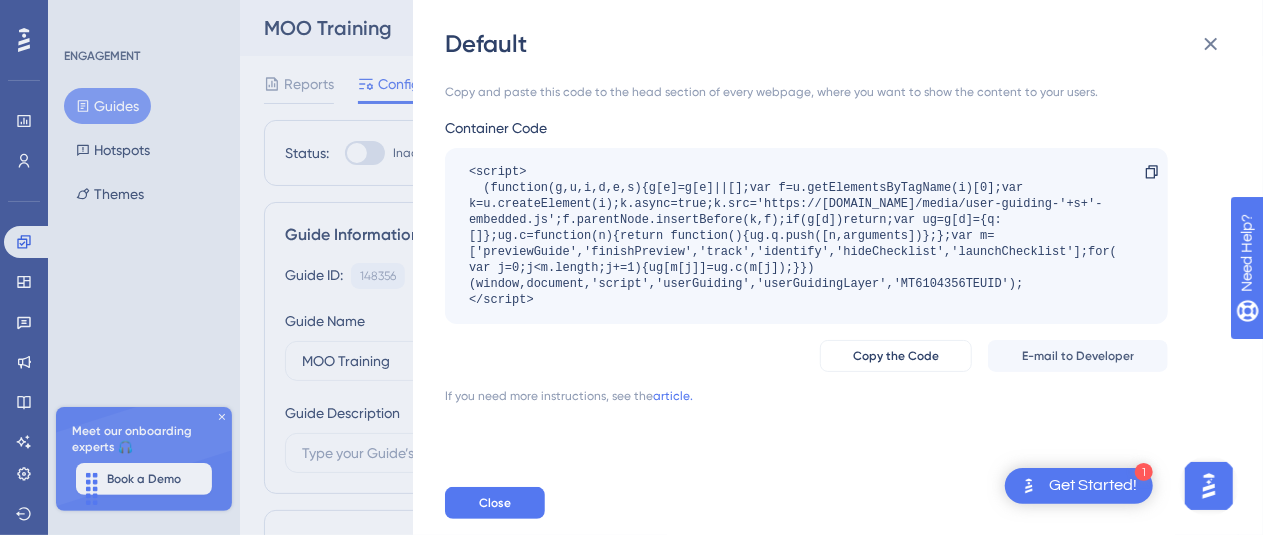 scroll, scrollTop: 0, scrollLeft: 0, axis: both 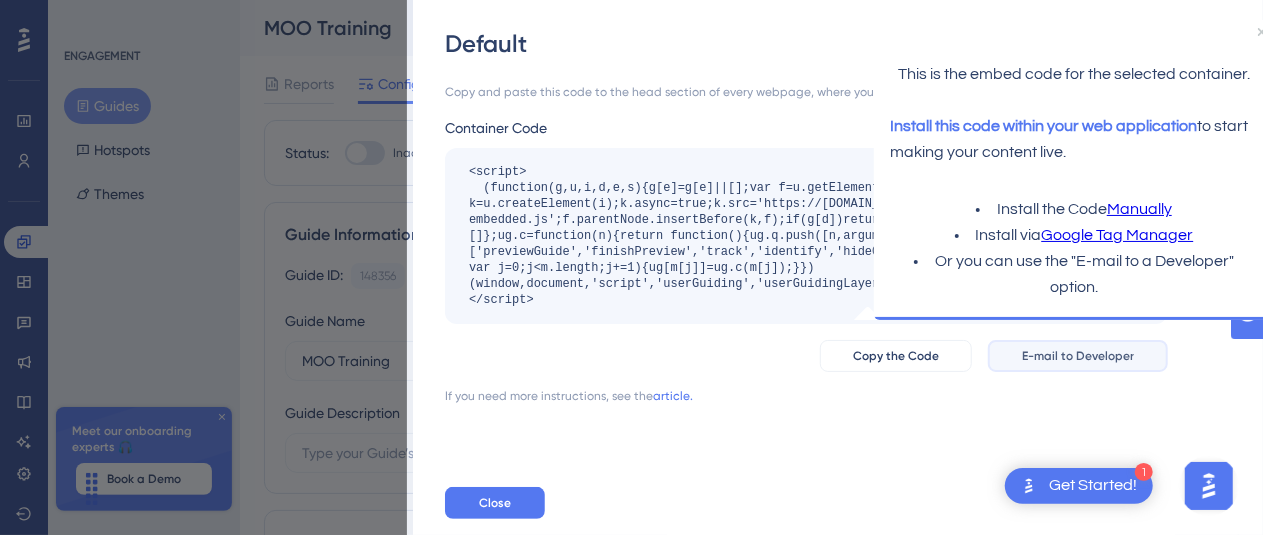 click on "E-mail to Developer" at bounding box center (1078, 356) 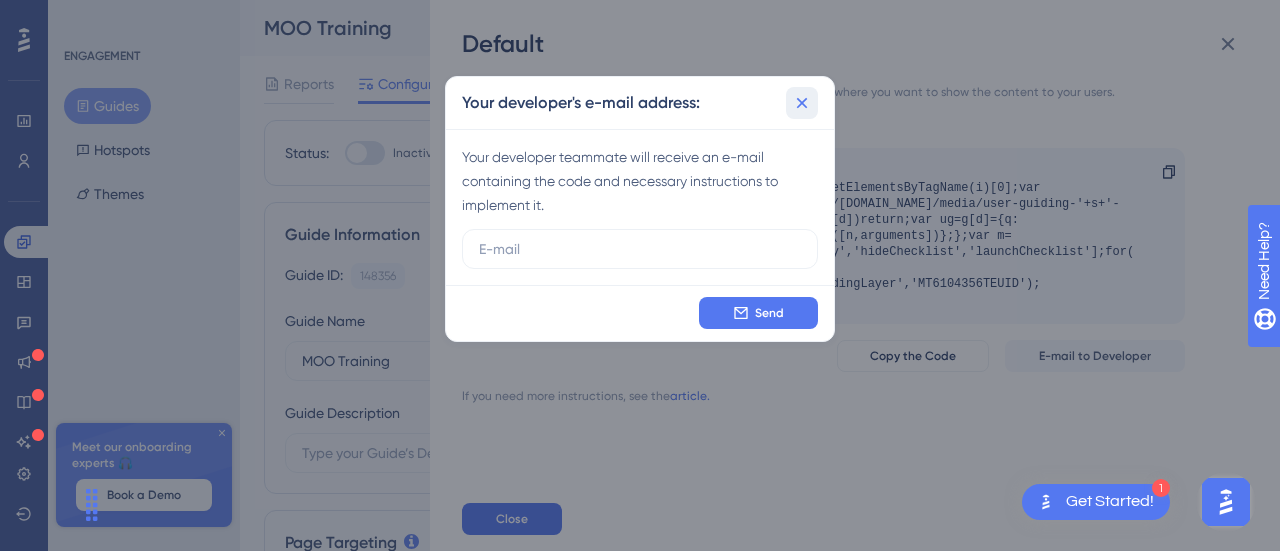 click at bounding box center (802, 103) 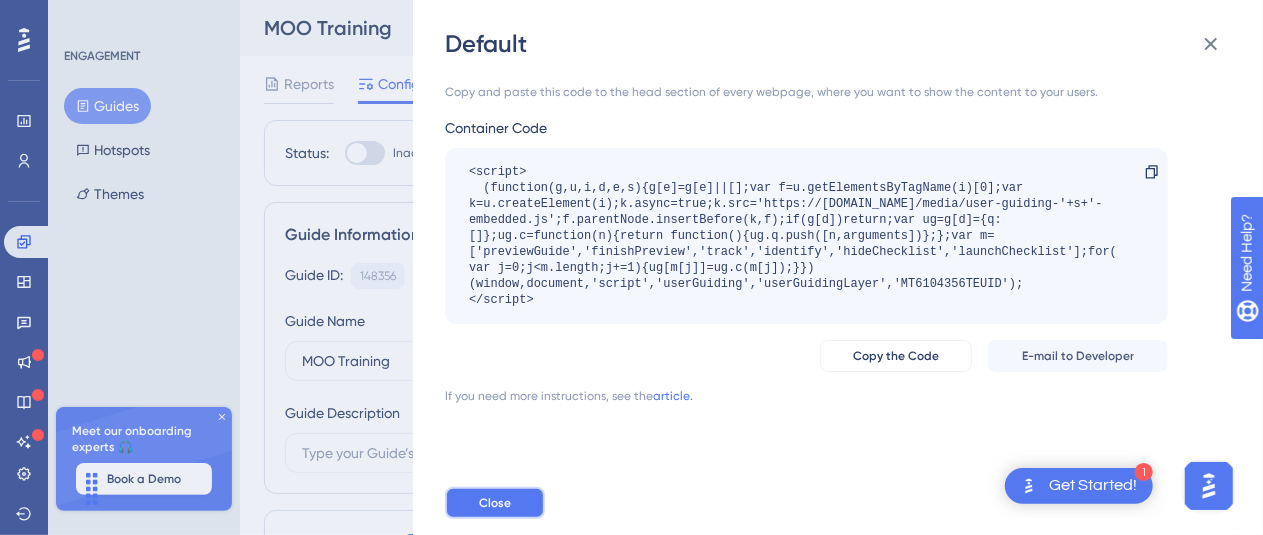 click on "Close" at bounding box center (495, 503) 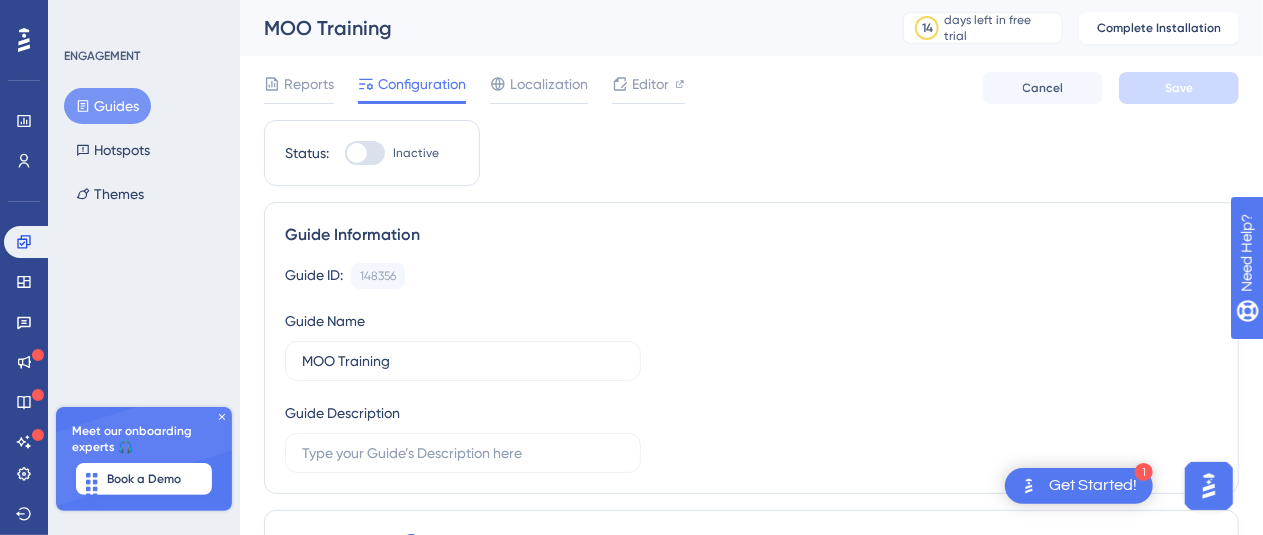 click at bounding box center (357, 153) 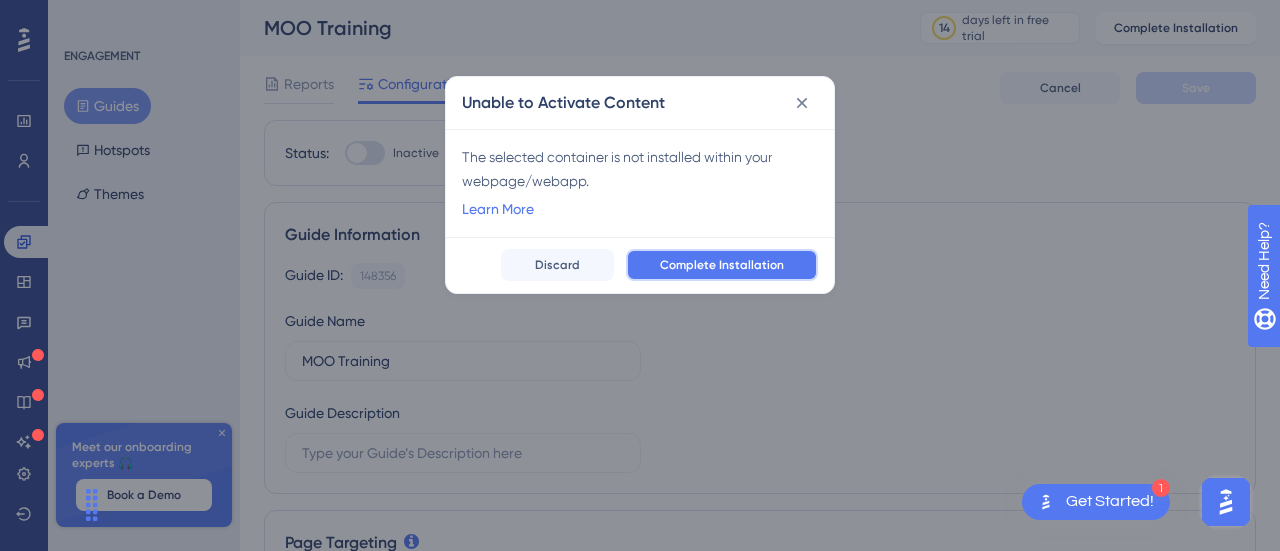 click on "Complete Installation" at bounding box center [722, 265] 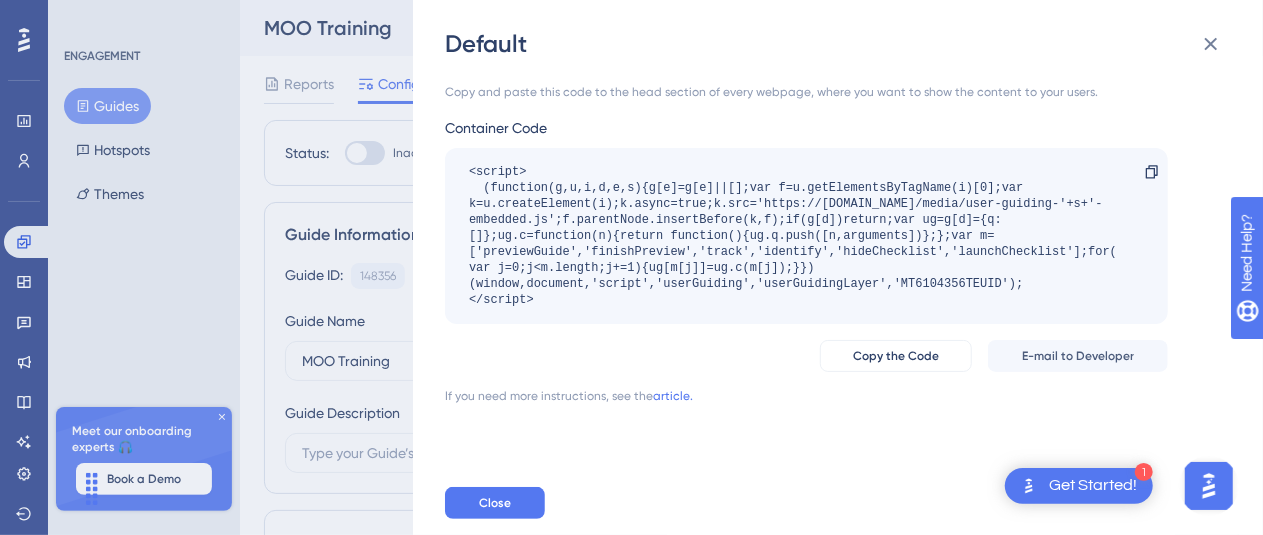 scroll, scrollTop: 0, scrollLeft: 0, axis: both 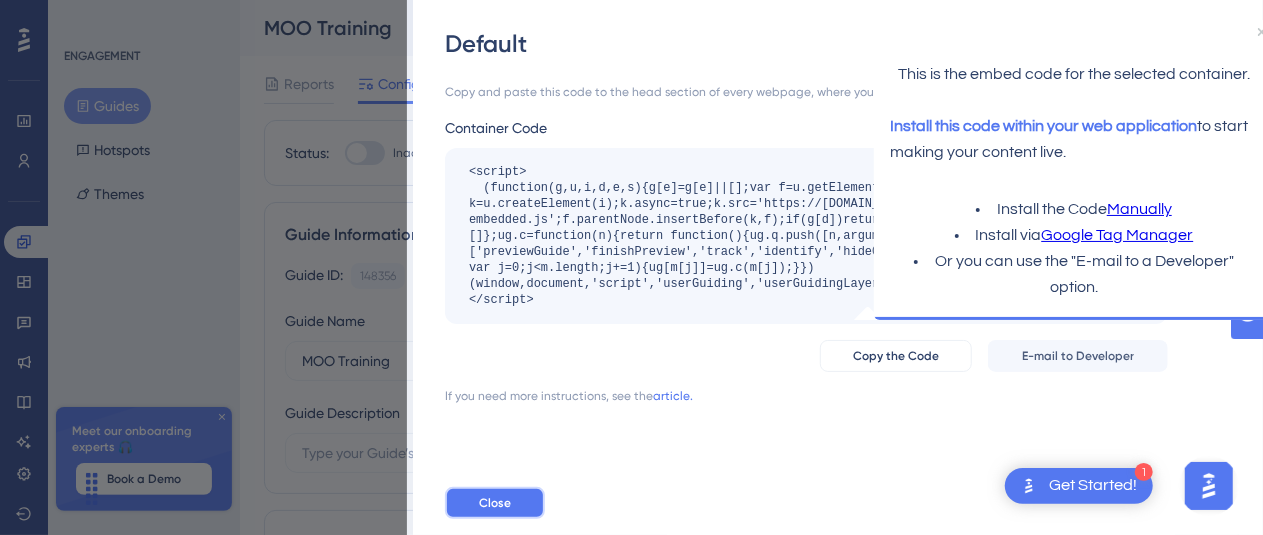 click on "Close" at bounding box center (495, 503) 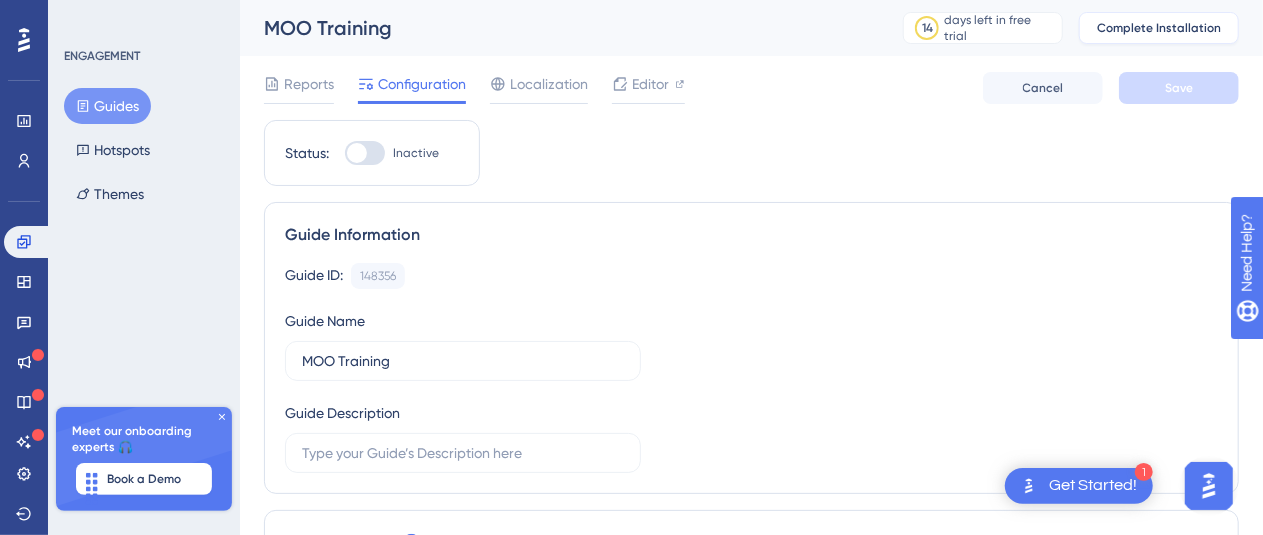 click on "Complete Installation" at bounding box center (1159, 28) 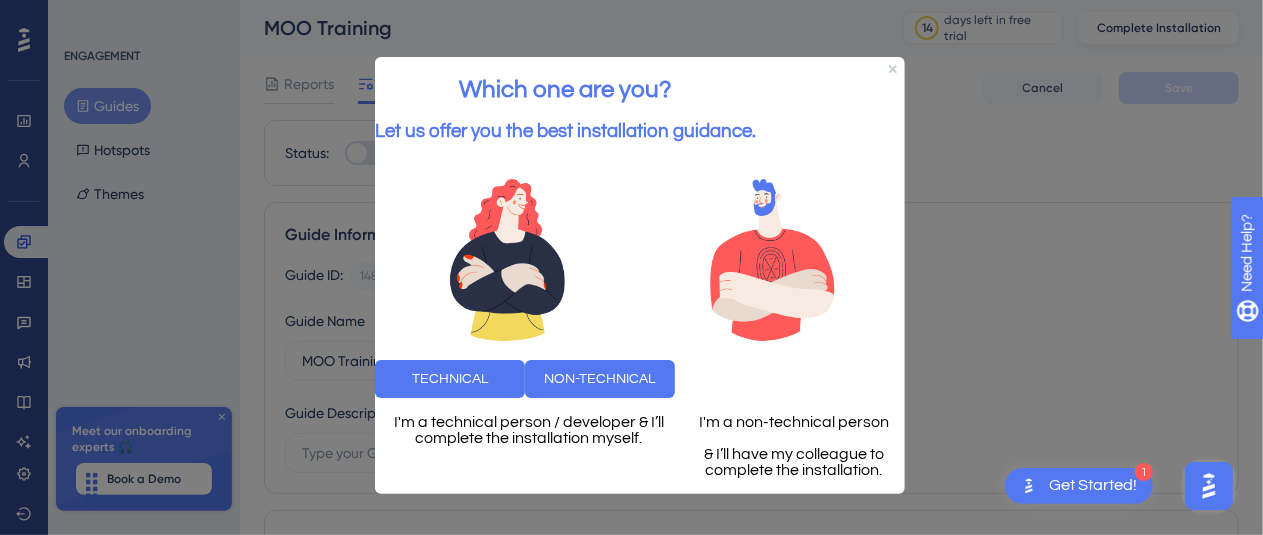 scroll, scrollTop: 0, scrollLeft: 0, axis: both 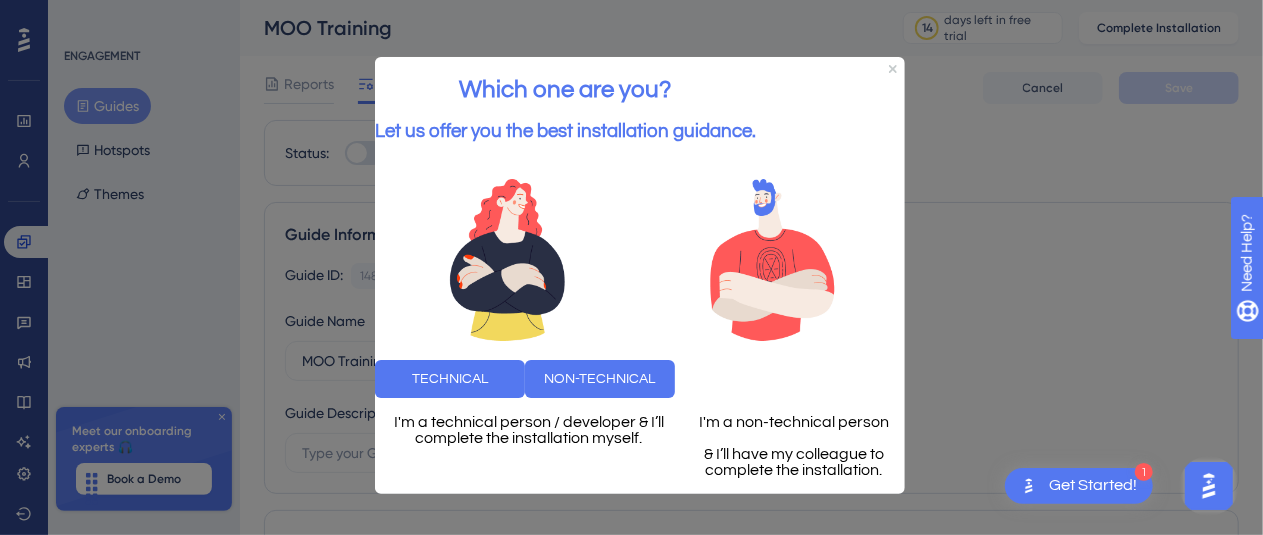 click on "TECHNICAL" at bounding box center [449, 379] 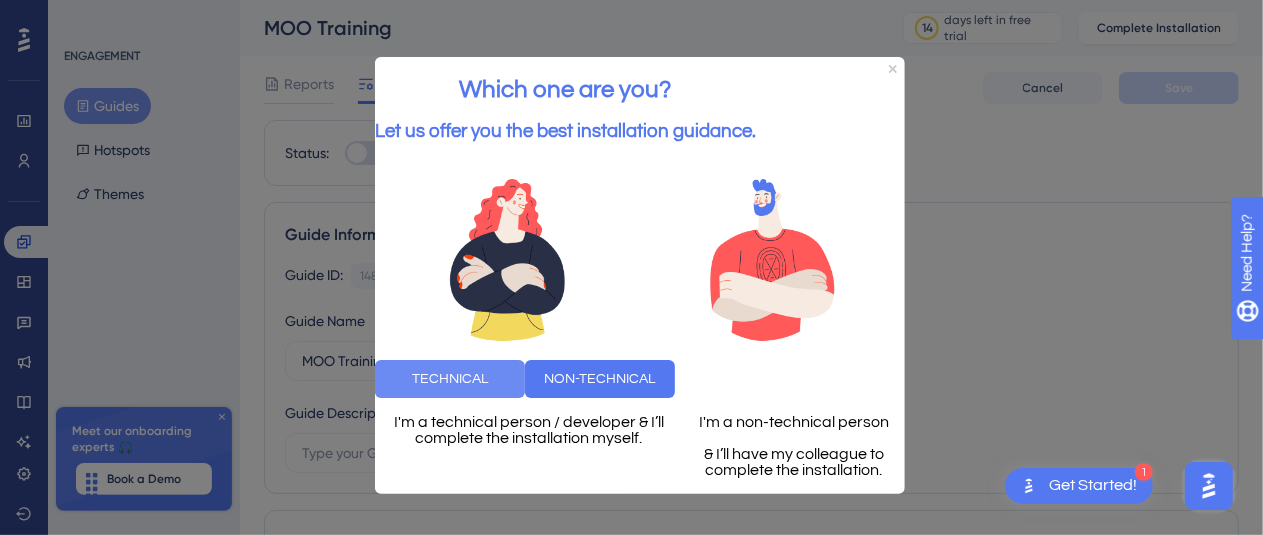 click on "TECHNICAL" at bounding box center [449, 379] 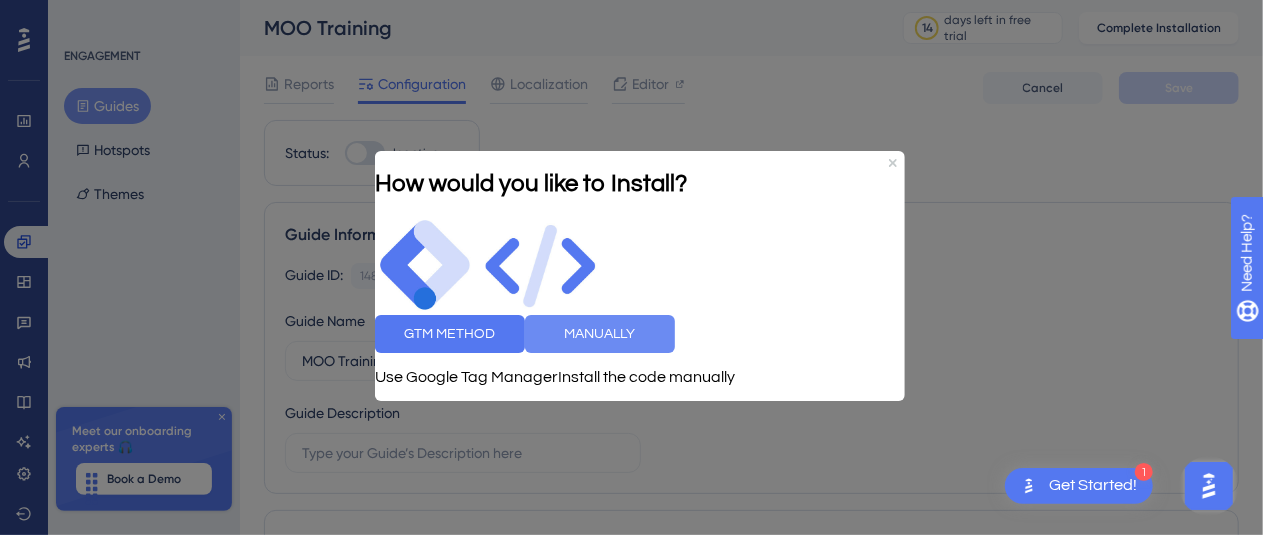 click on "MANUALLY" at bounding box center (599, 333) 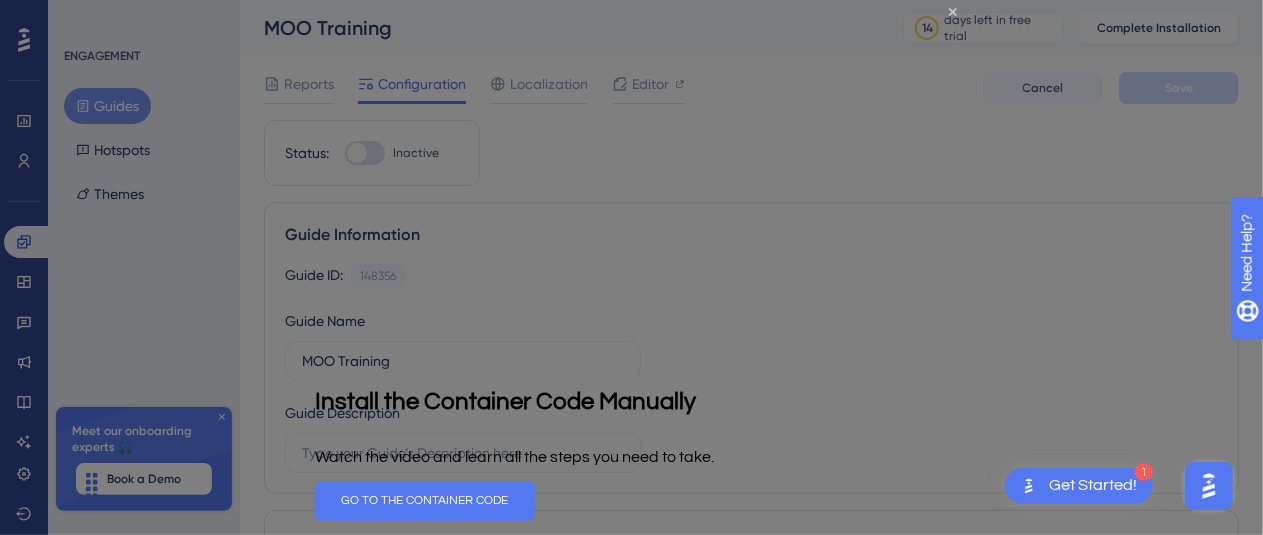 scroll, scrollTop: 0, scrollLeft: 0, axis: both 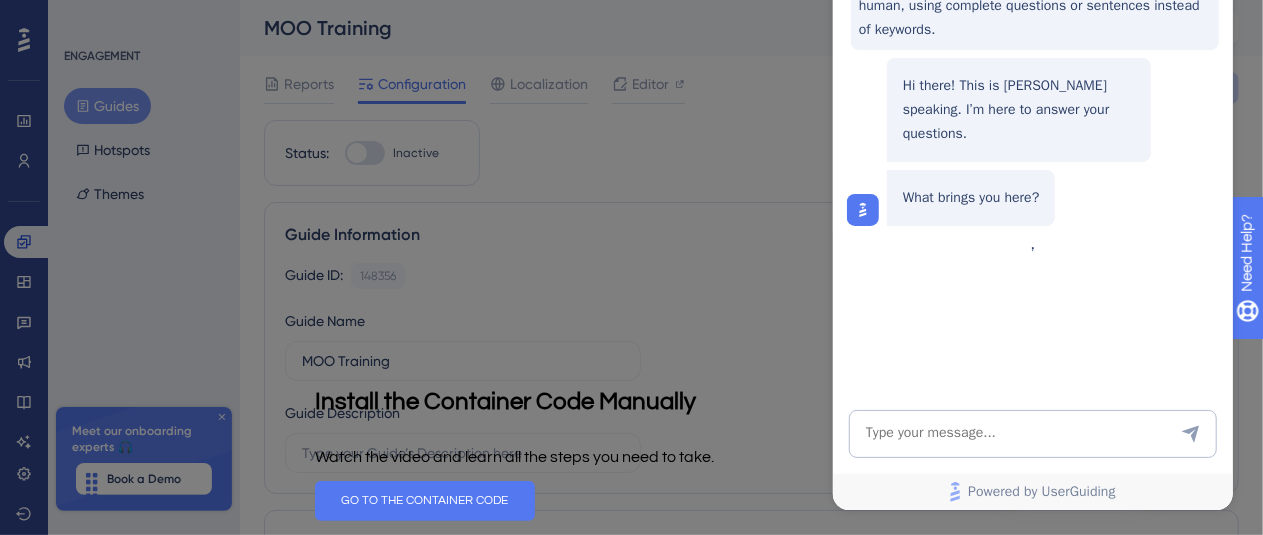 click on "Dylan 💡 Interact with the assistant as you would with a human, using complete questions or sentences instead of keywords. Hi there! This is Dylan speaking. I’m here to answer your questions. What brings you here? , Powered by UserGuiding" at bounding box center (1032, 163) 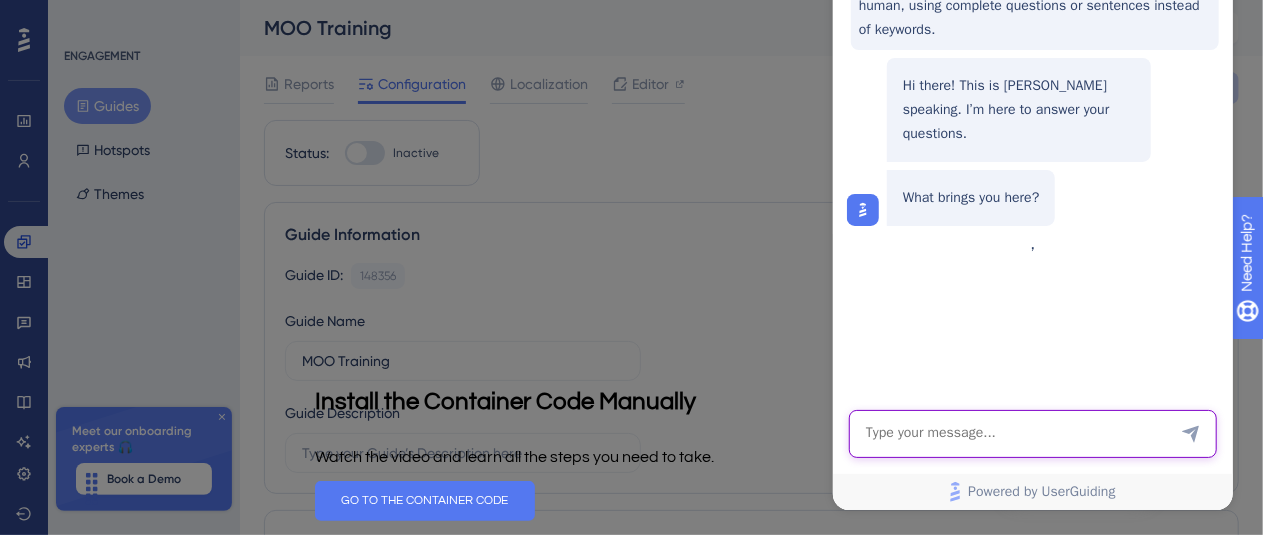 click at bounding box center (1032, 435) 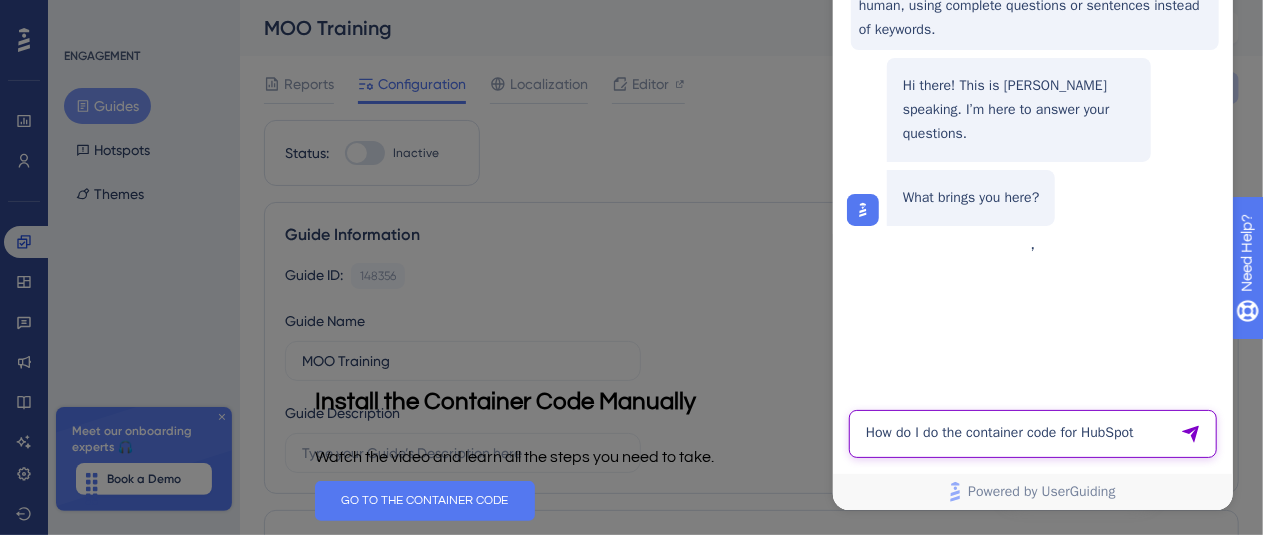 type on "How do I do the container code for HubSpot" 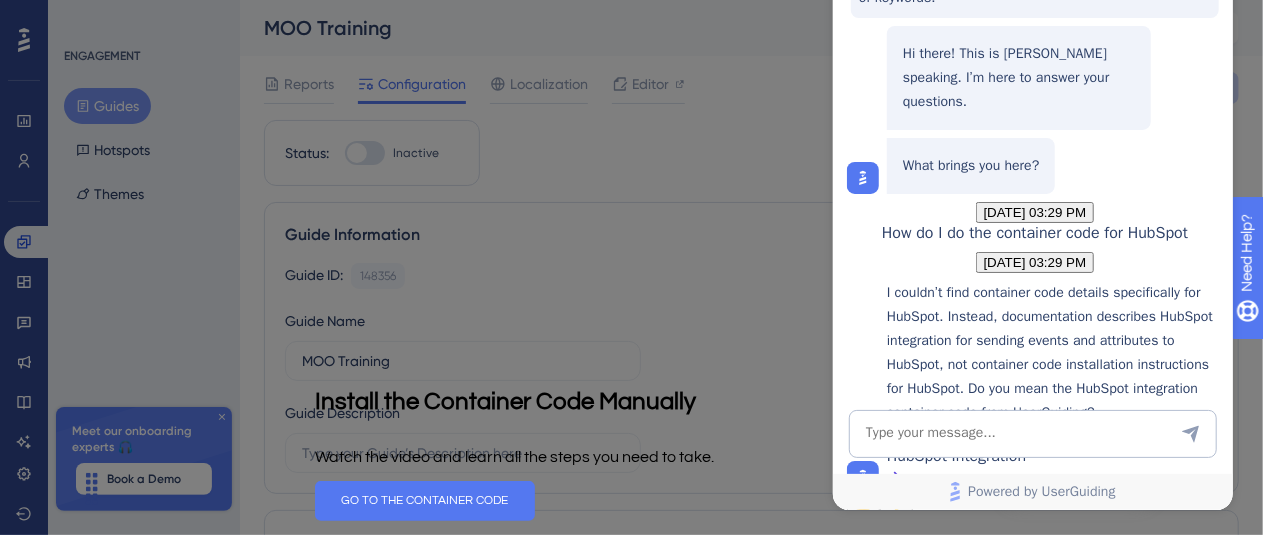 scroll, scrollTop: 314, scrollLeft: 0, axis: vertical 